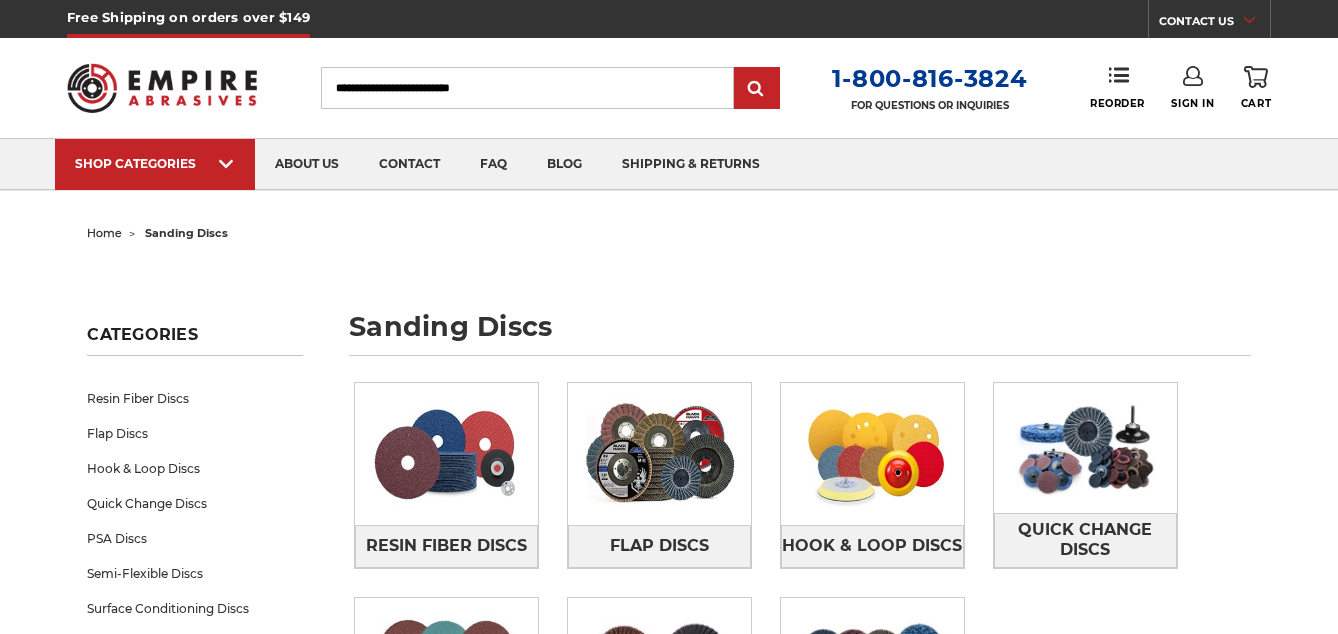scroll, scrollTop: 0, scrollLeft: 0, axis: both 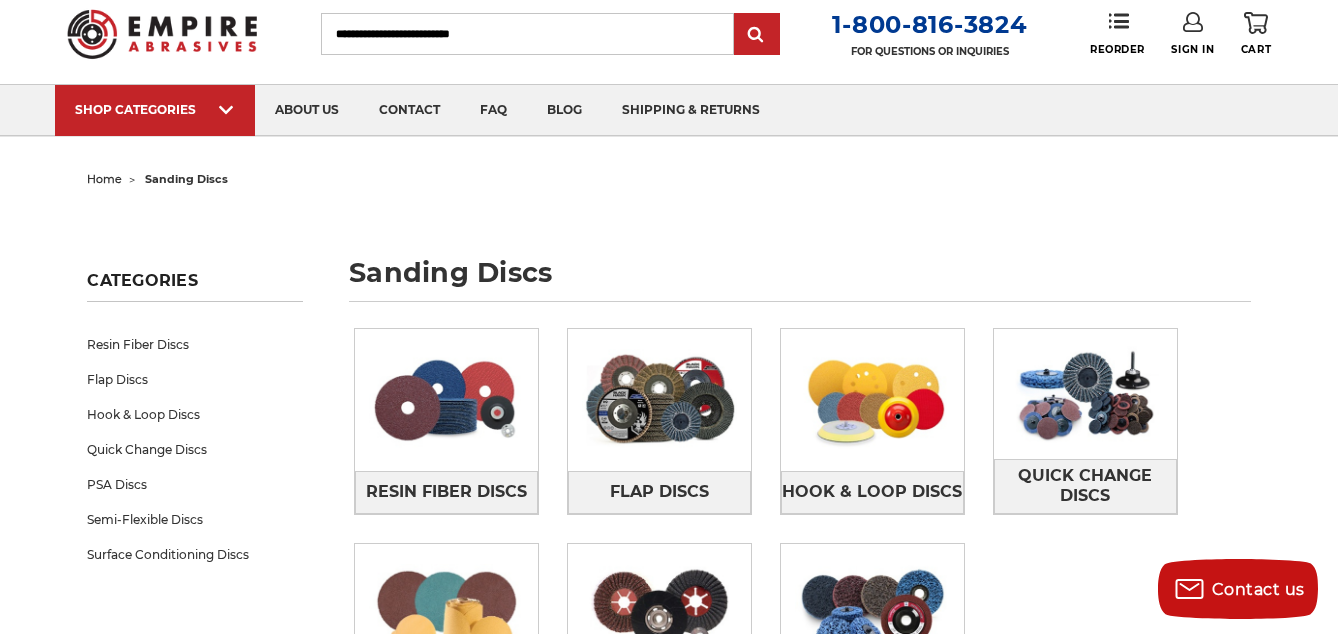 click on "Search" at bounding box center (527, 34) 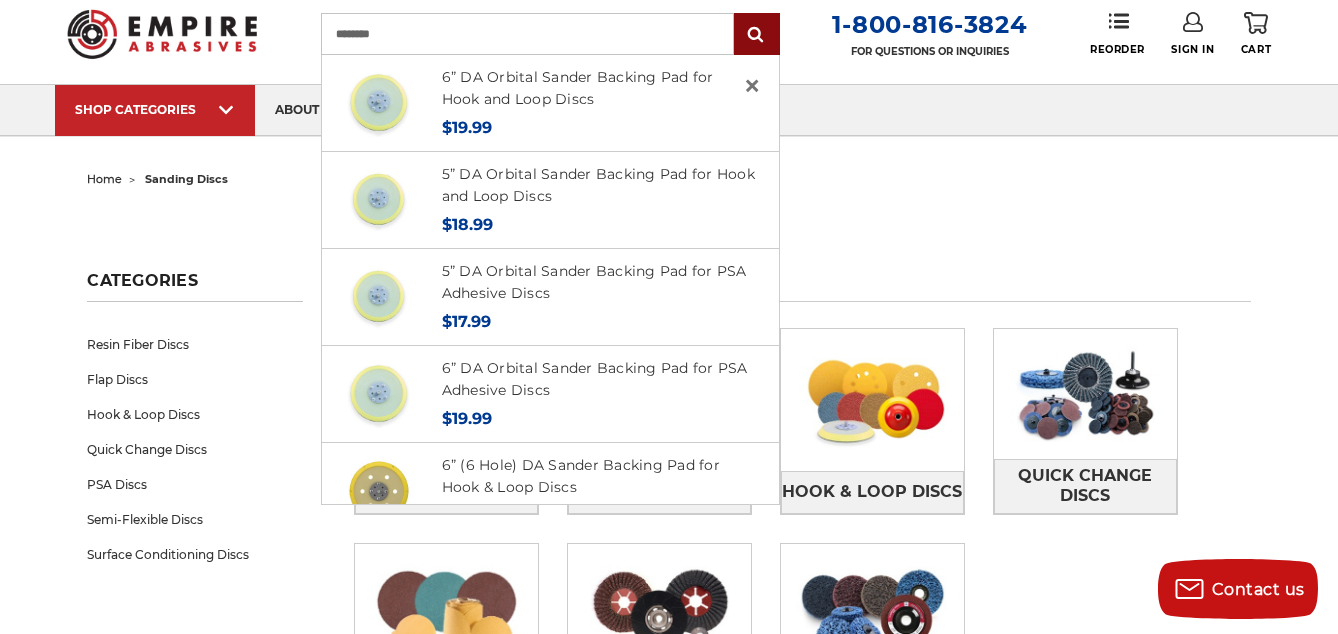 type on "********" 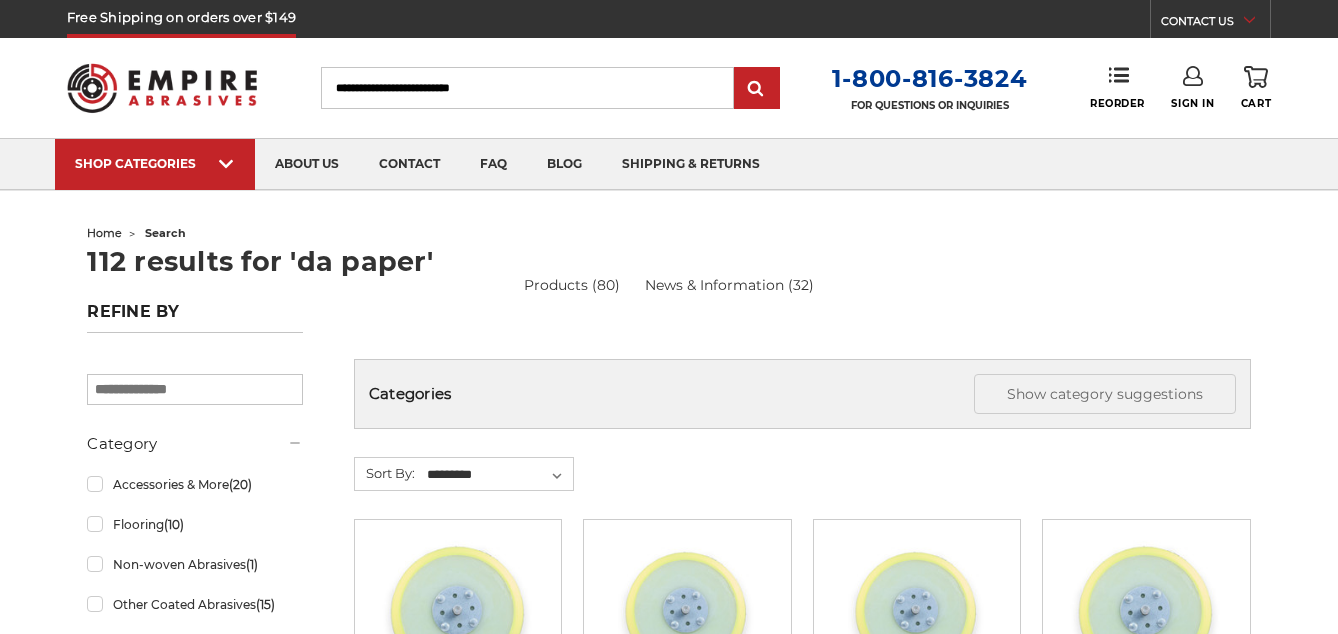scroll, scrollTop: 0, scrollLeft: 0, axis: both 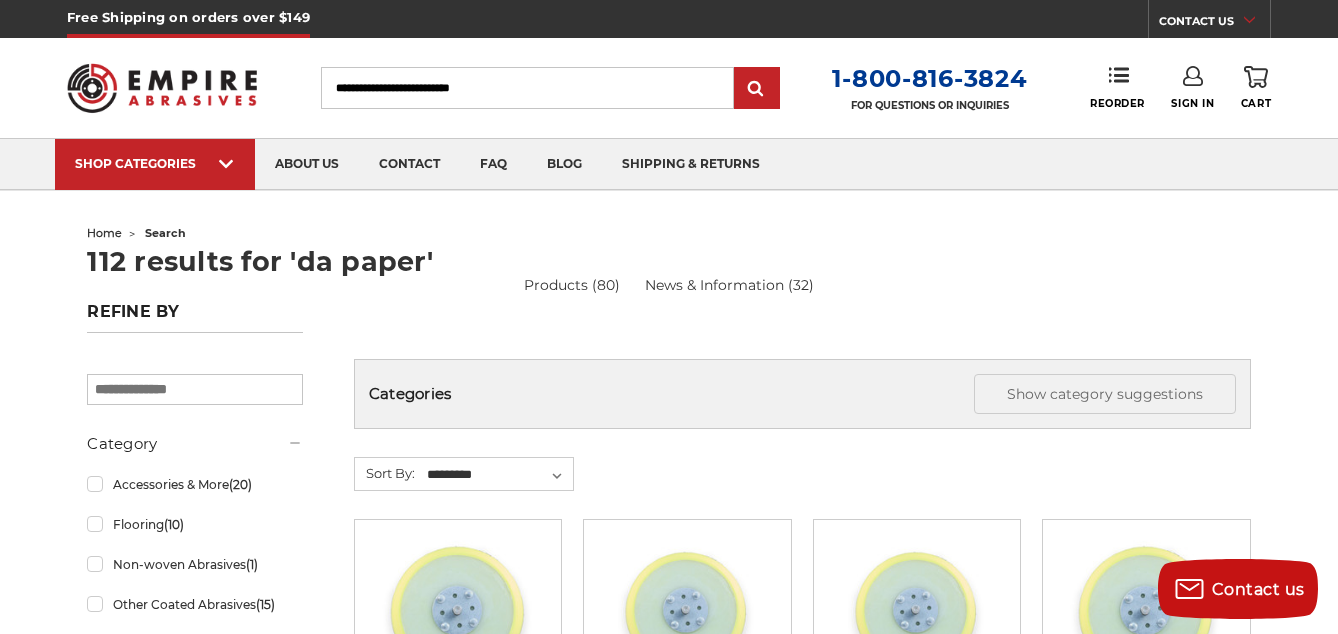 click on "Search" at bounding box center (527, 88) 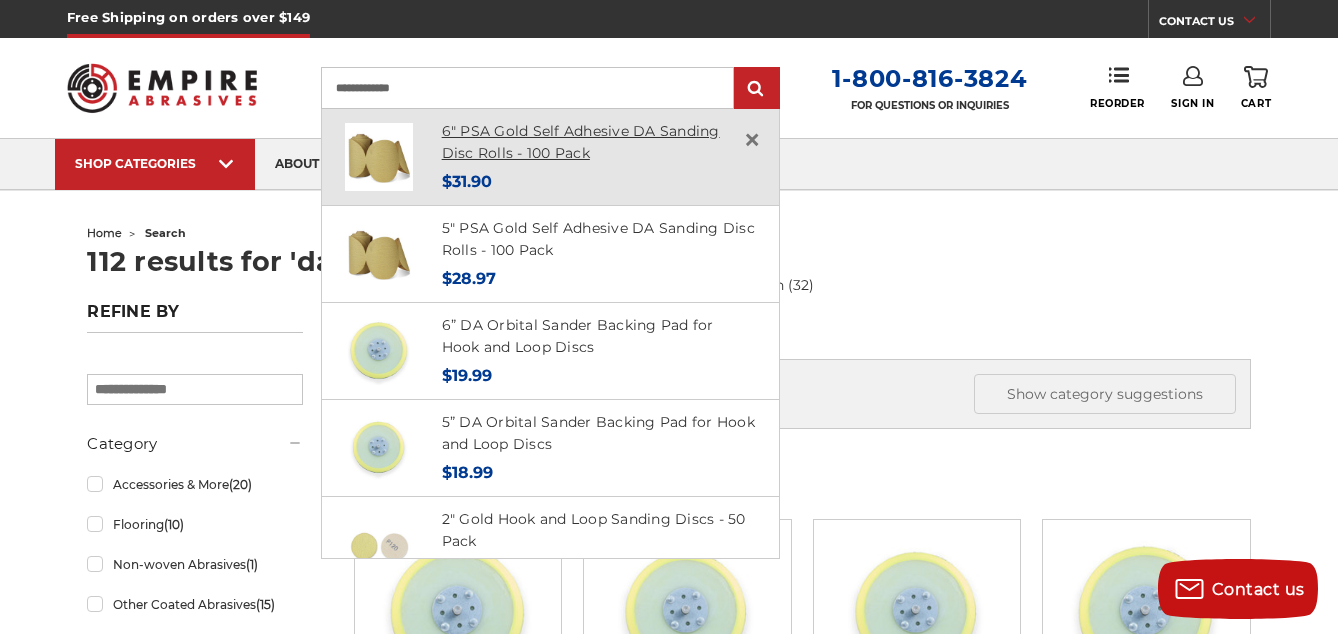 type on "**********" 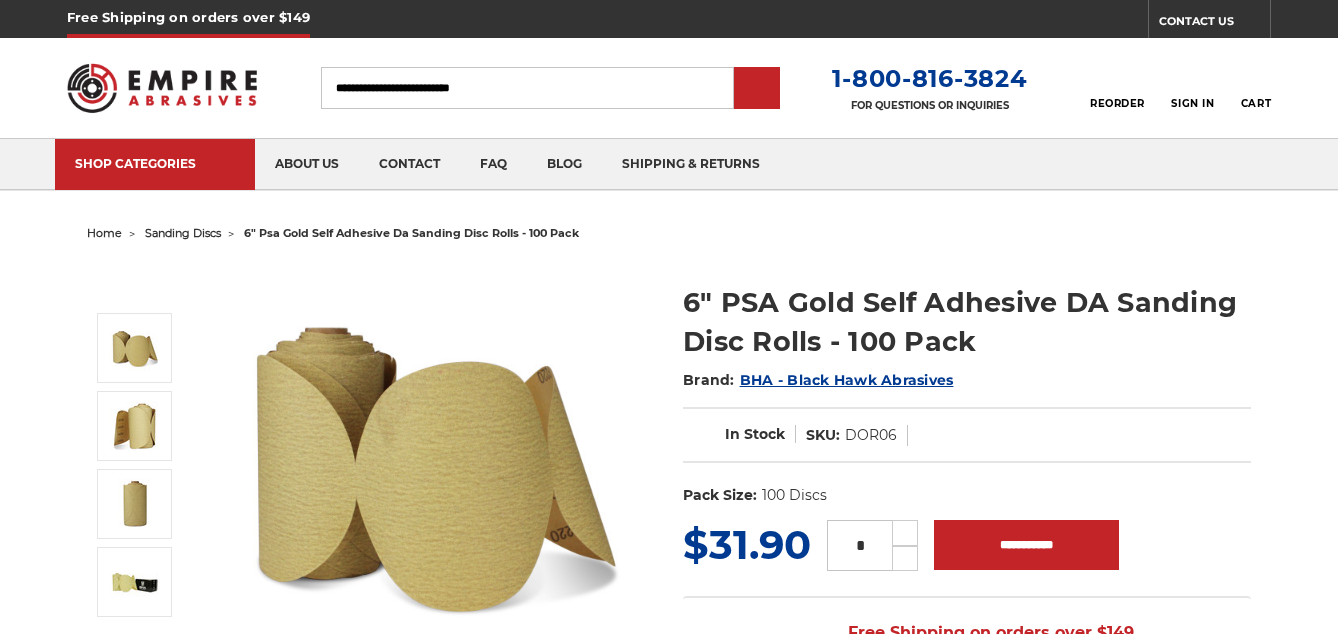 scroll, scrollTop: 0, scrollLeft: 0, axis: both 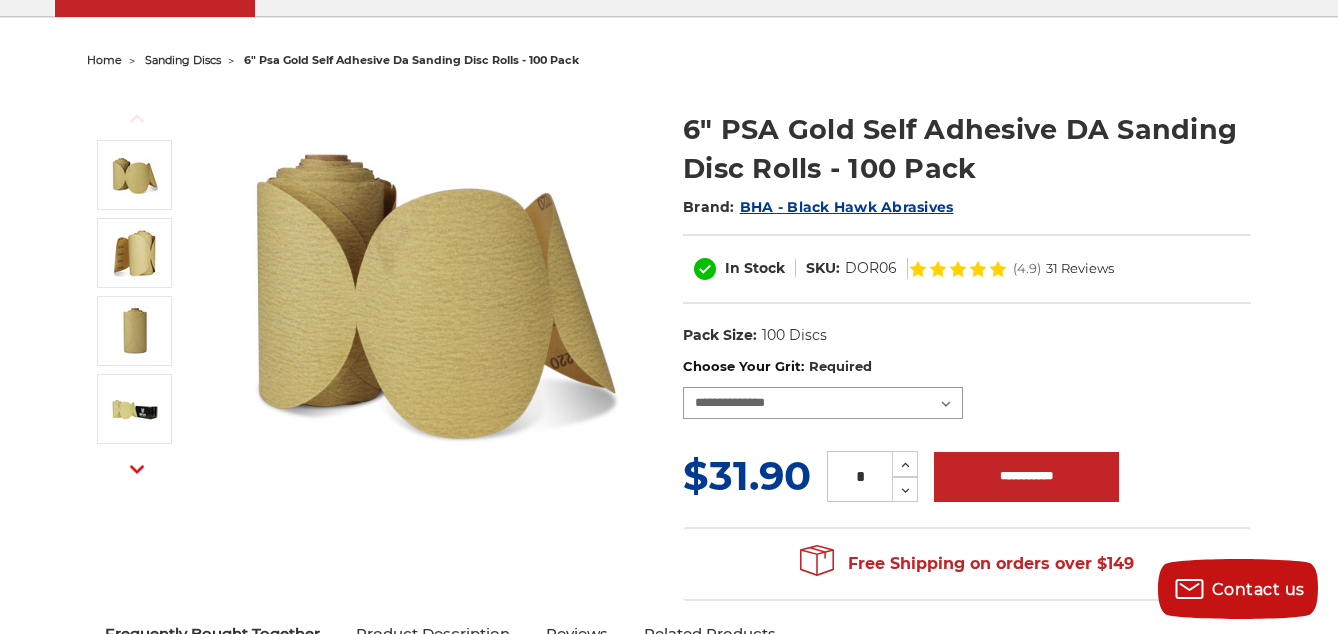 click on "**********" at bounding box center (823, 403) 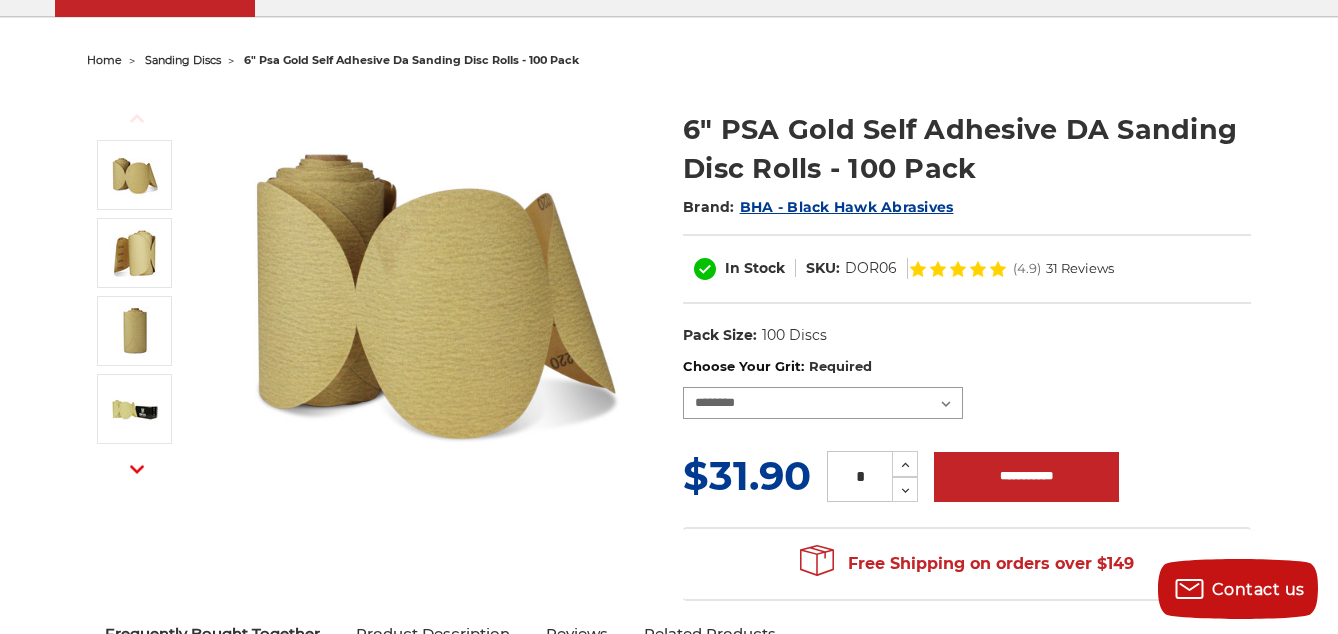 click on "**********" at bounding box center (823, 403) 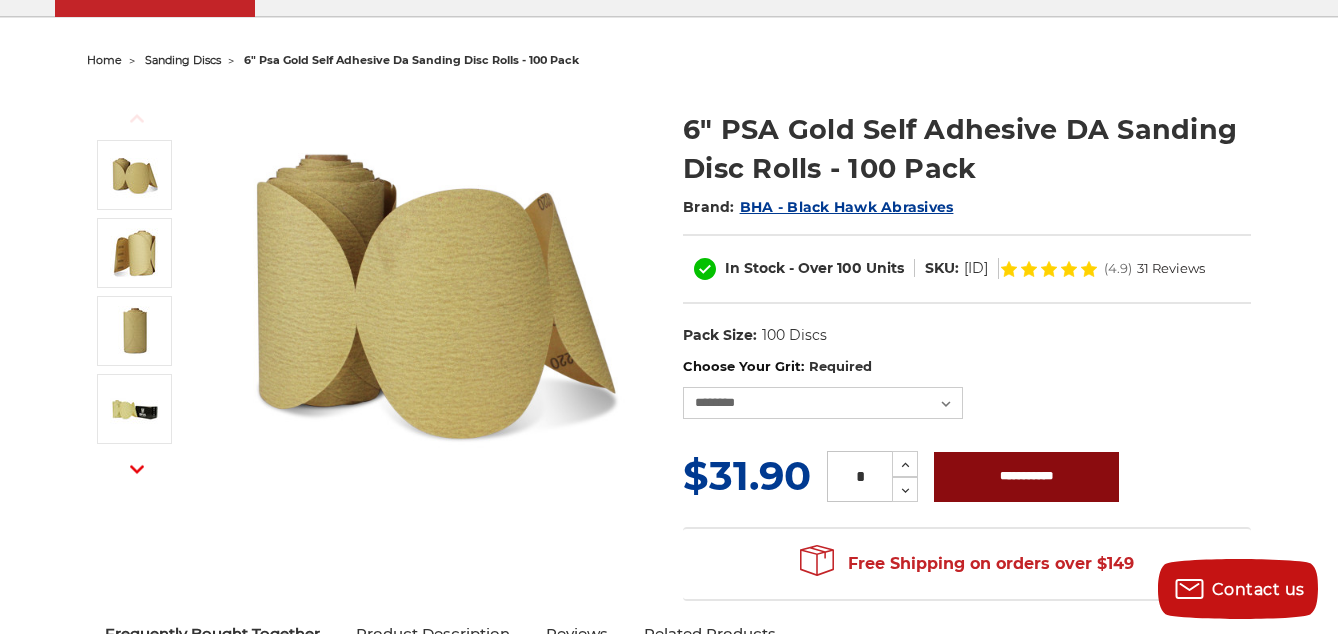 click on "**********" at bounding box center (1026, 477) 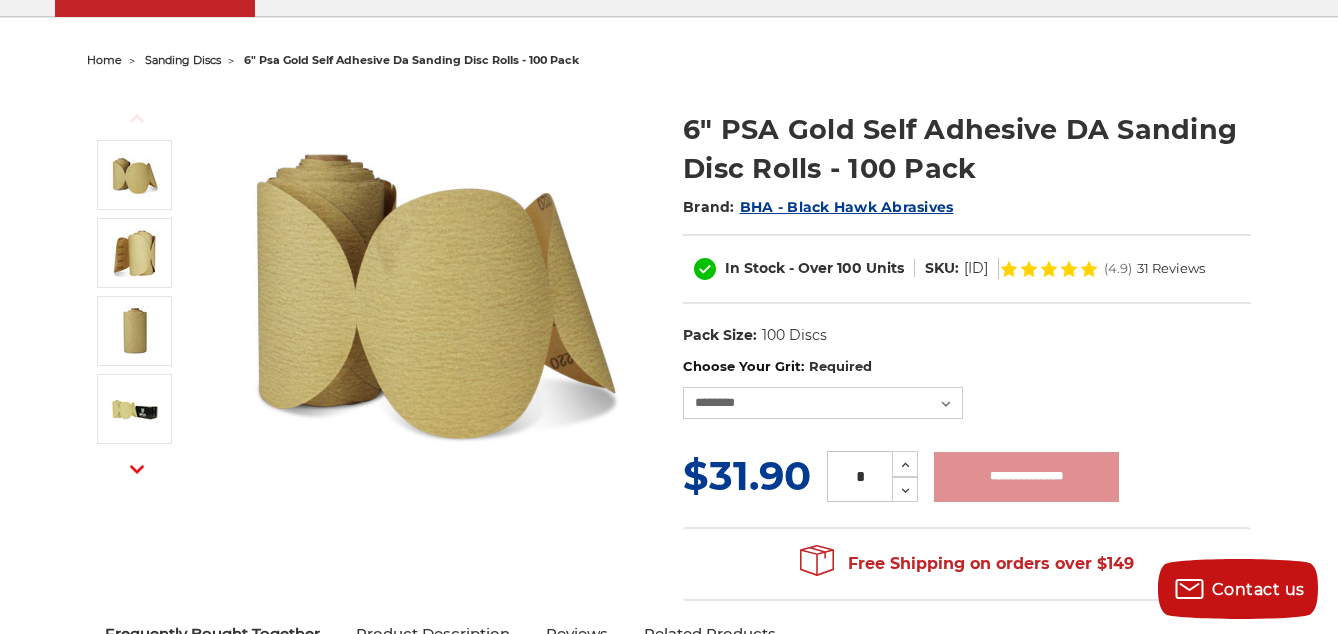 type on "**********" 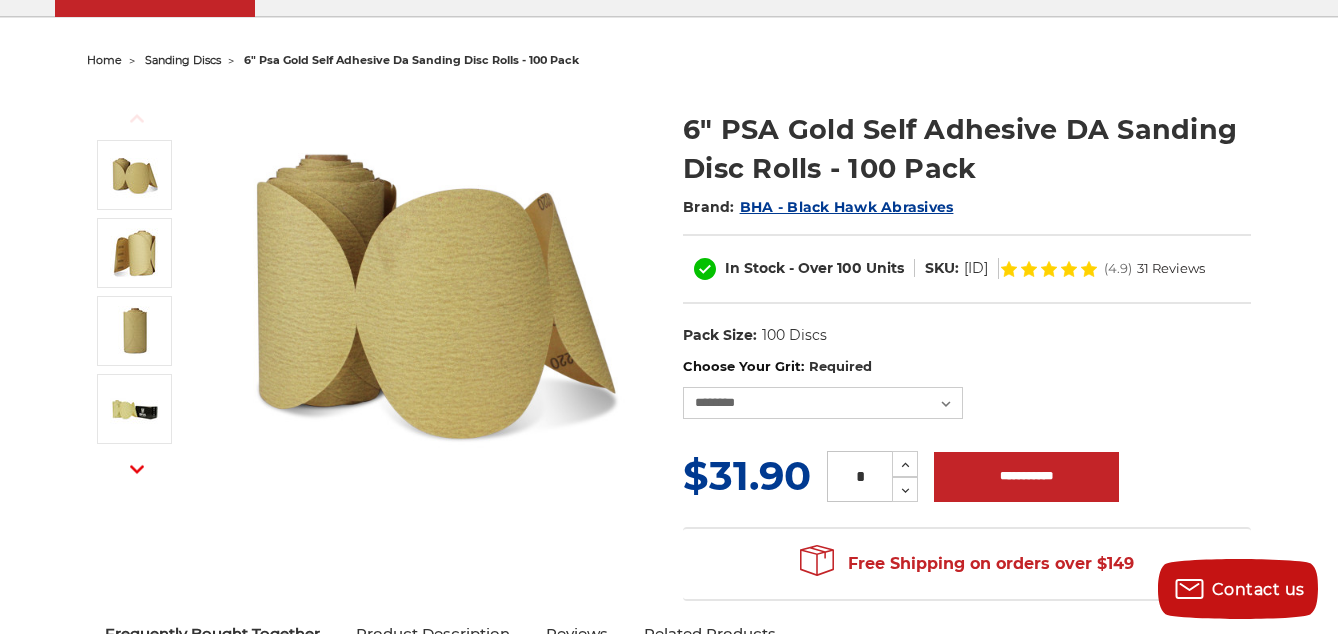 click on "UPC:
Pack Size:
100 Discs
Size:
6"
Tool:
Orbital Sander / DA
Material:
Aluminum Oxide" at bounding box center [967, 336] 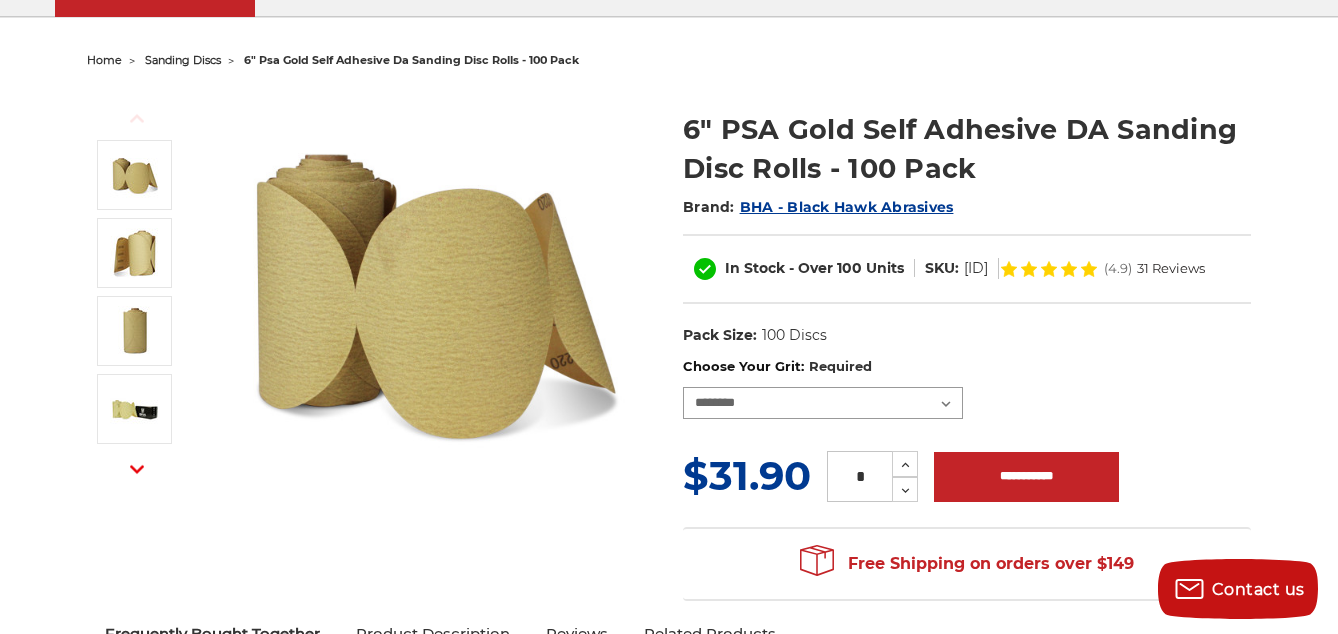 click on "**********" at bounding box center (823, 403) 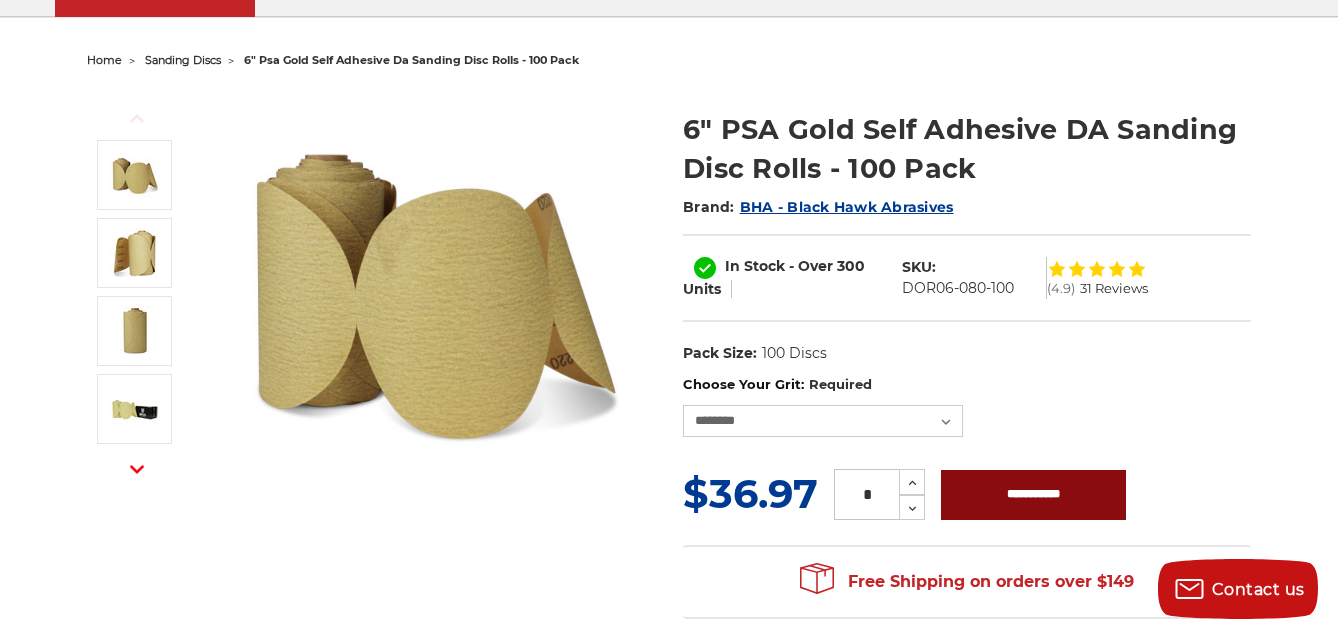 click on "**********" at bounding box center (1033, 495) 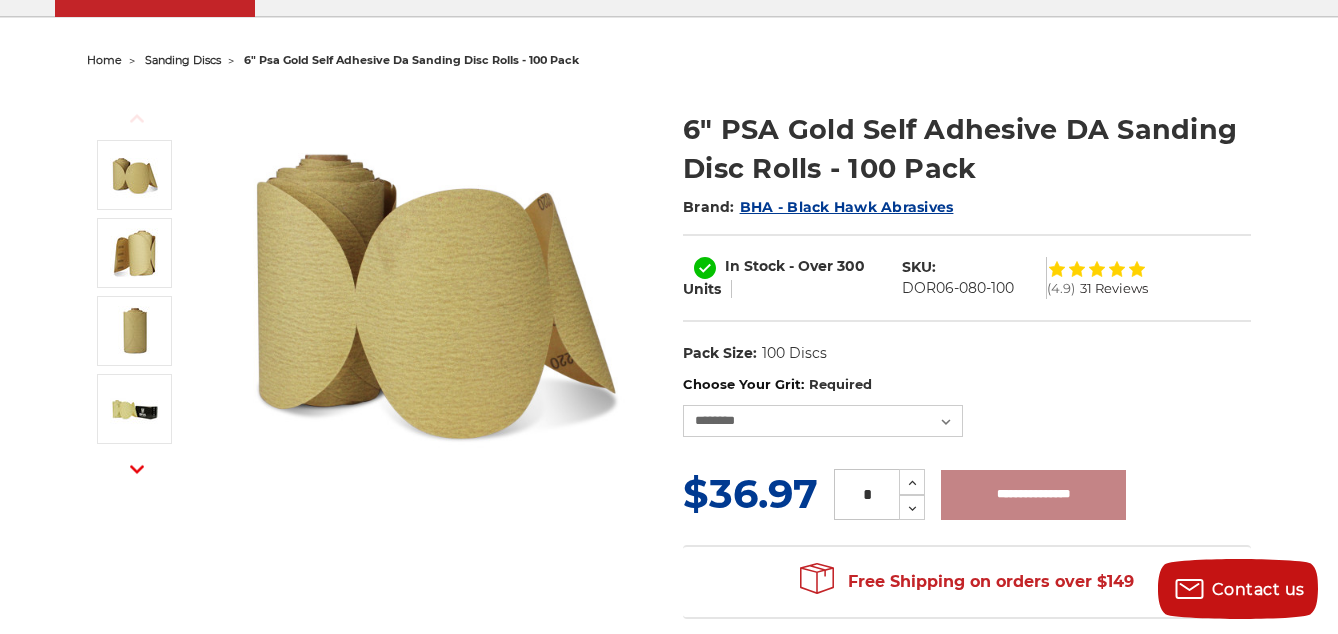 type on "**********" 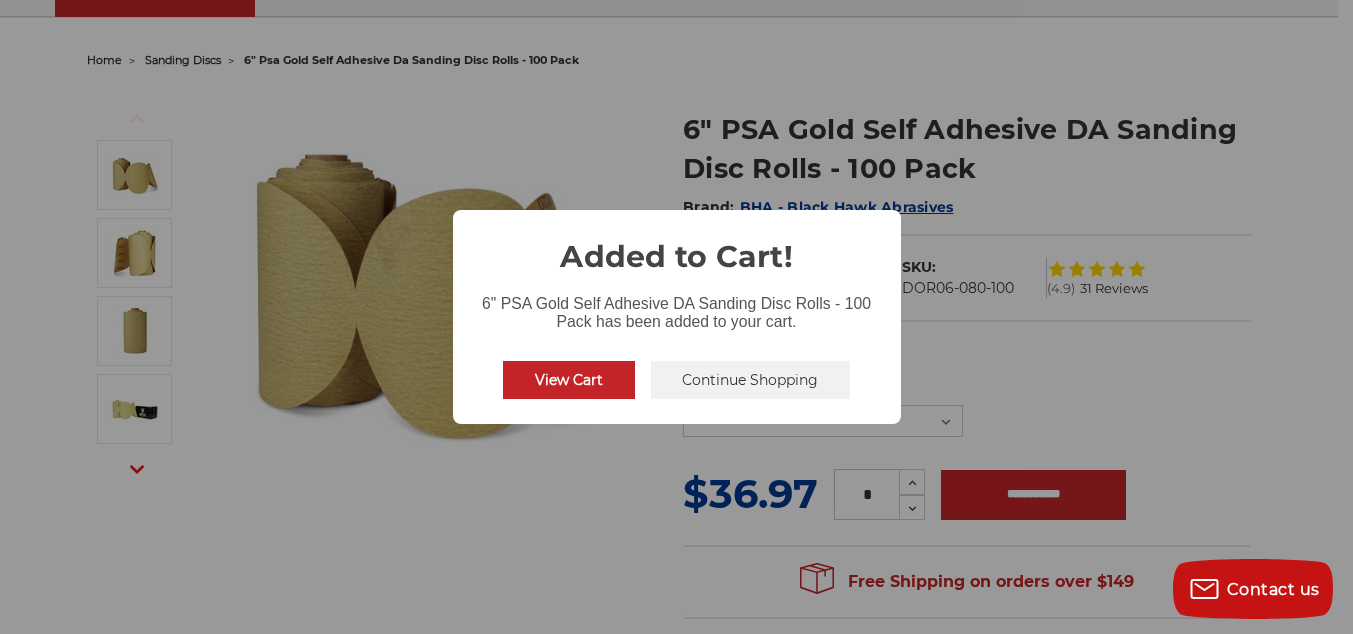 click on "View Cart" at bounding box center (569, 380) 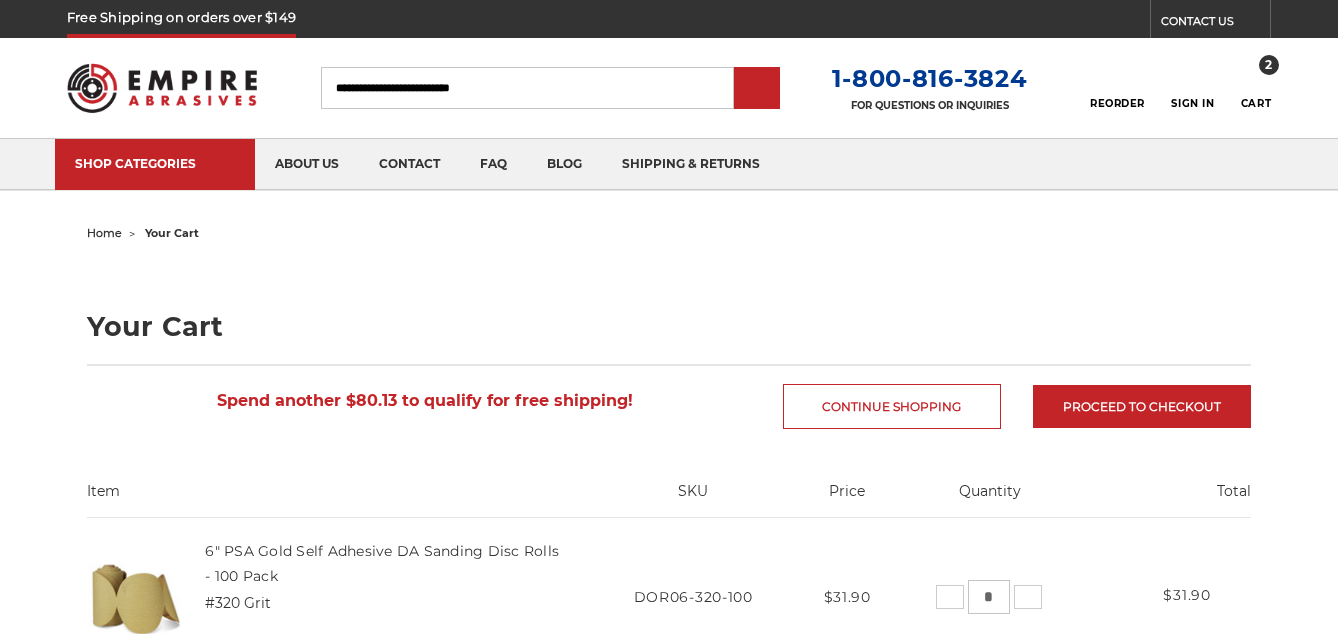scroll, scrollTop: 0, scrollLeft: 0, axis: both 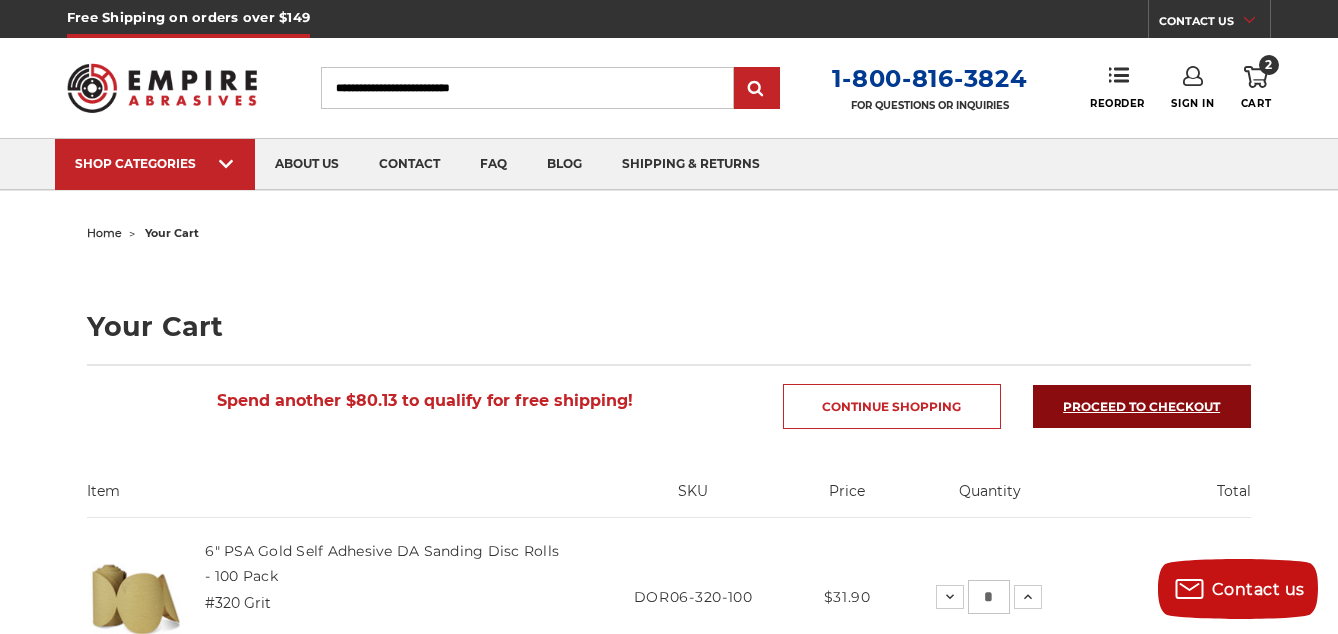 click on "Proceed to checkout" at bounding box center (1142, 406) 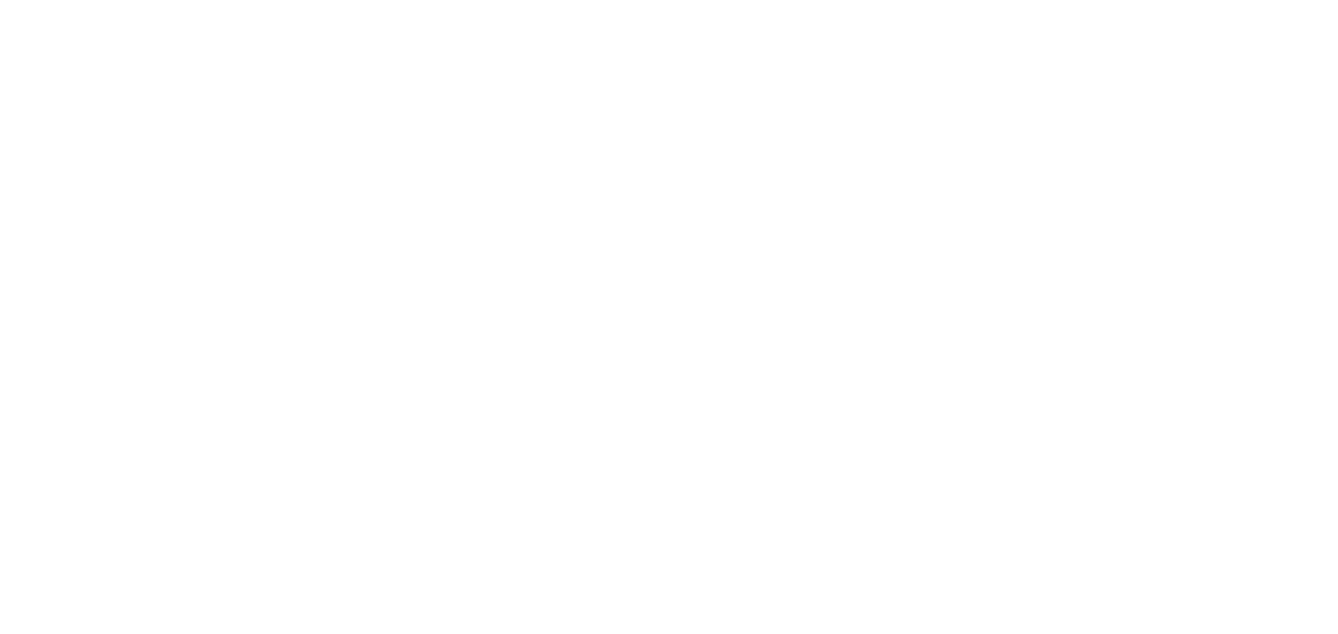 scroll, scrollTop: 0, scrollLeft: 0, axis: both 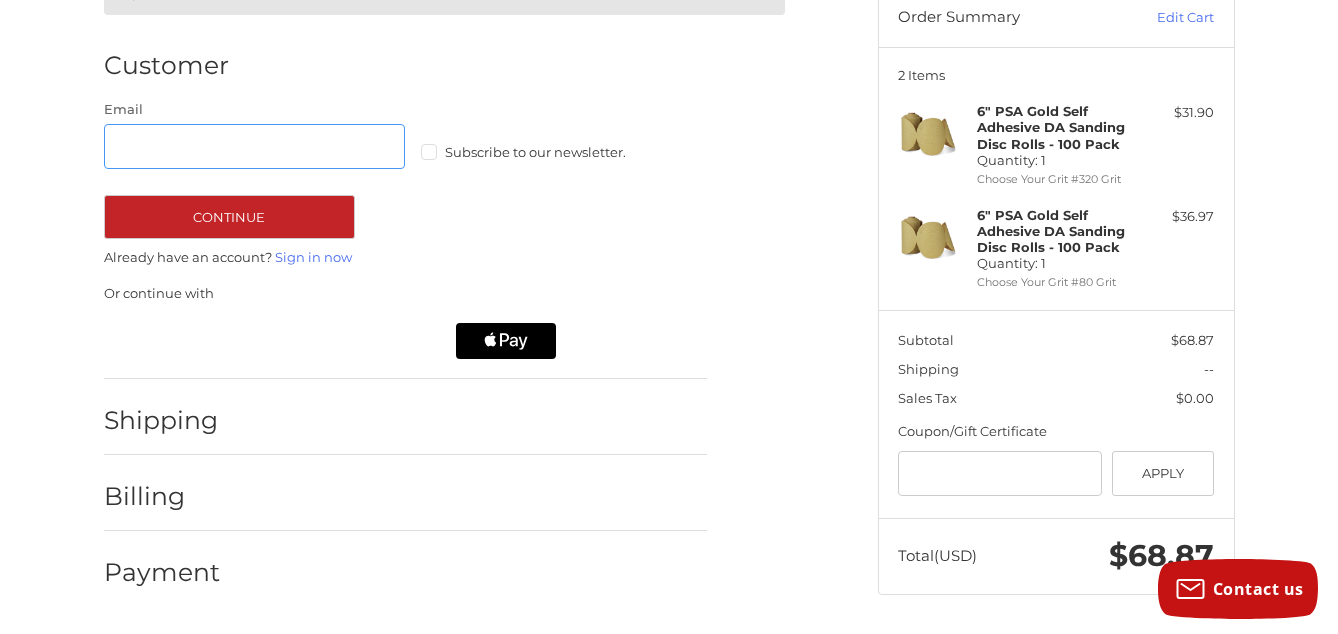 click on "Email" at bounding box center (255, 146) 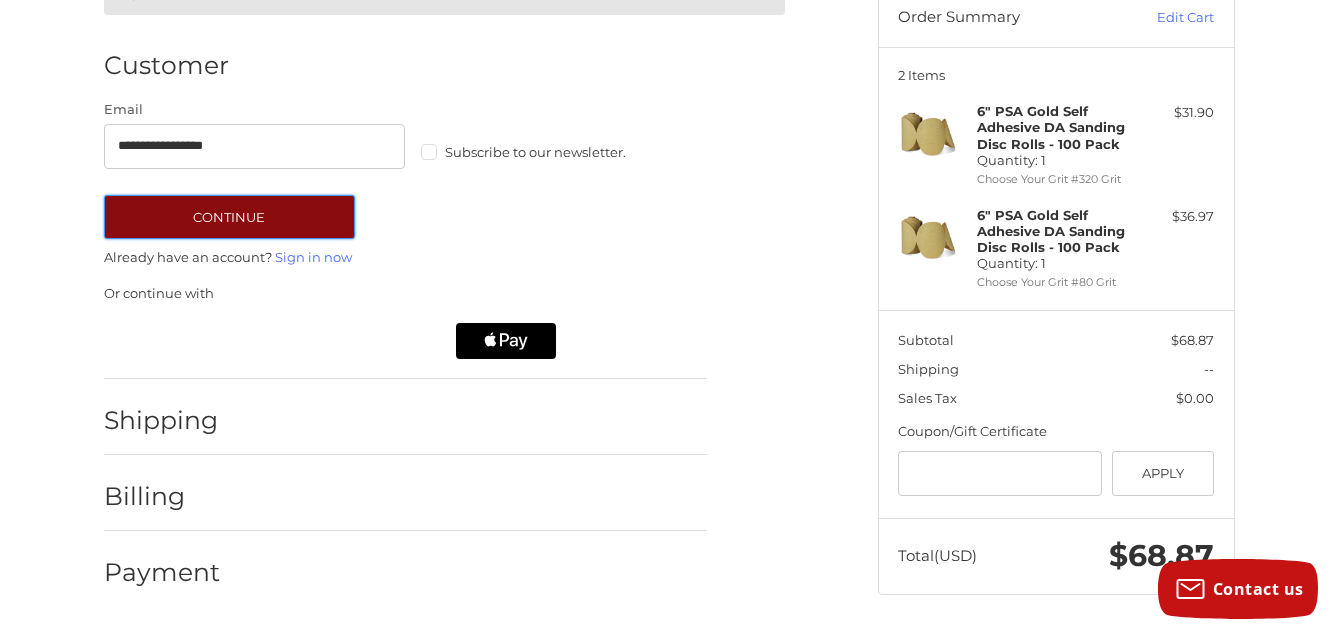 click on "Continue" at bounding box center (229, 217) 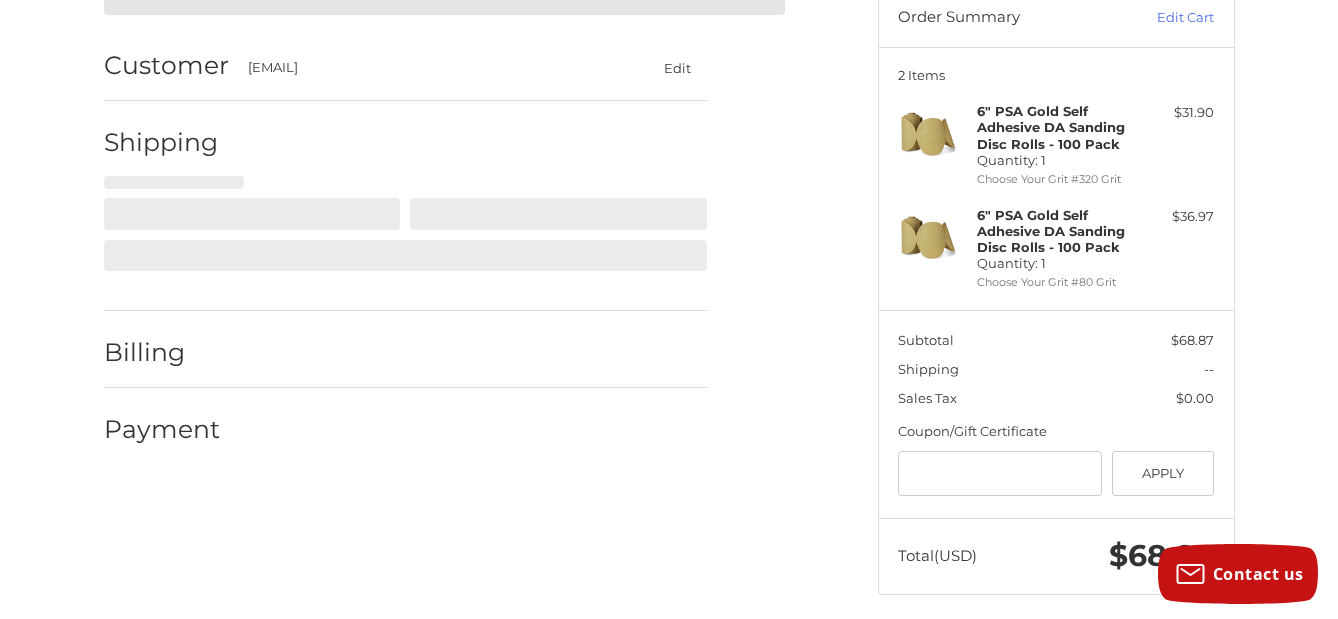 select on "**" 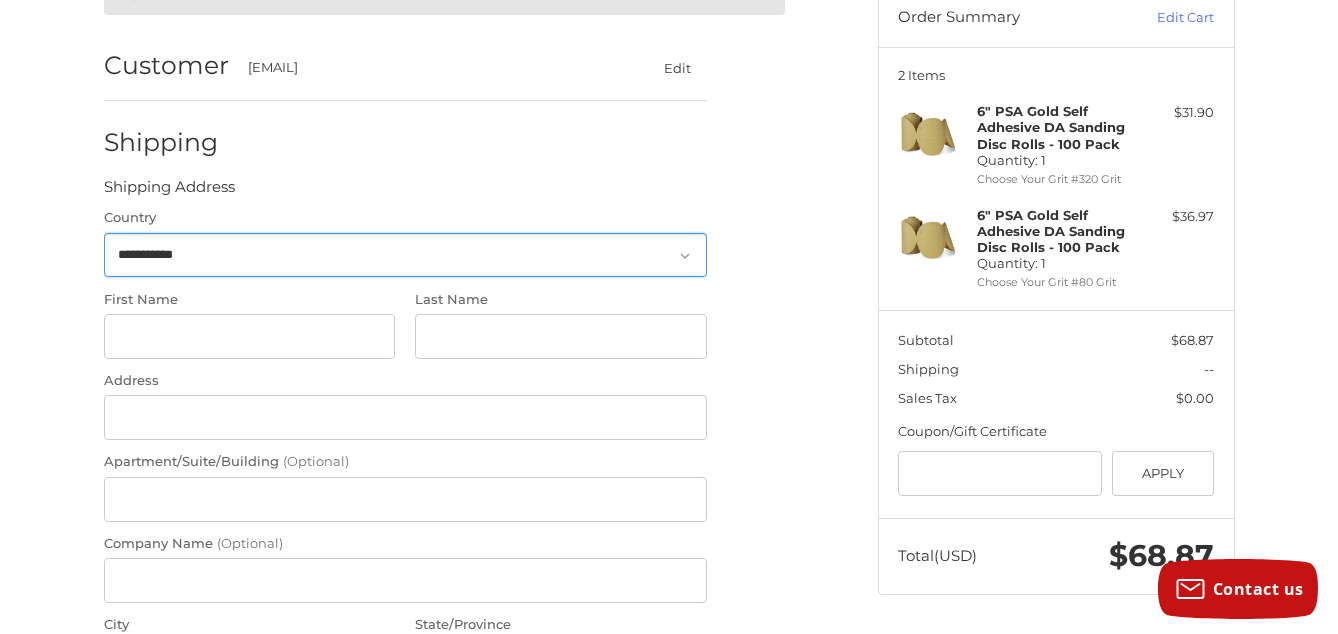 scroll, scrollTop: 183, scrollLeft: 0, axis: vertical 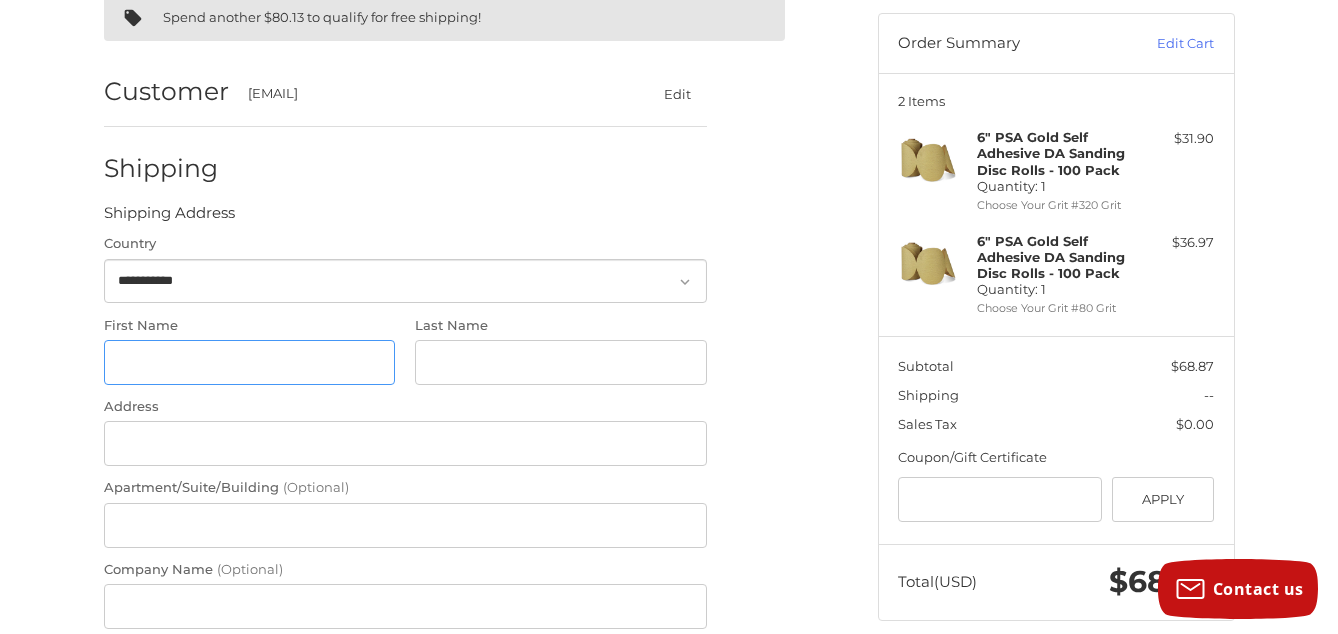 click on "First Name" at bounding box center [250, 362] 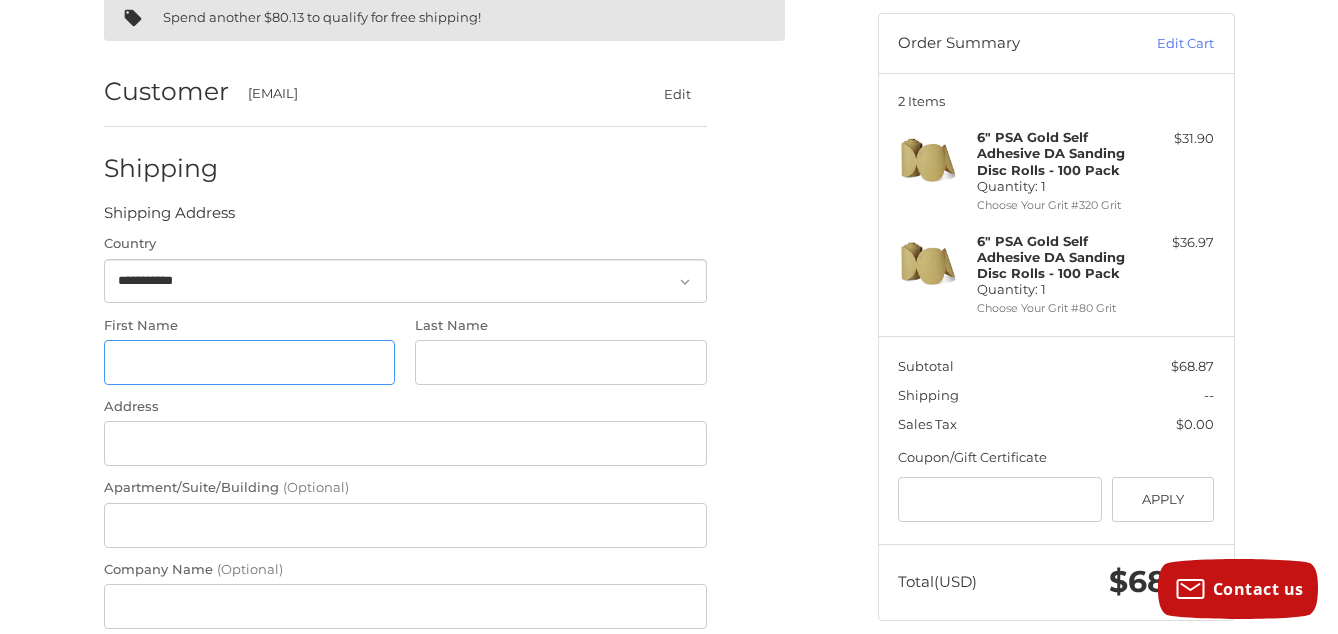 type on "*****" 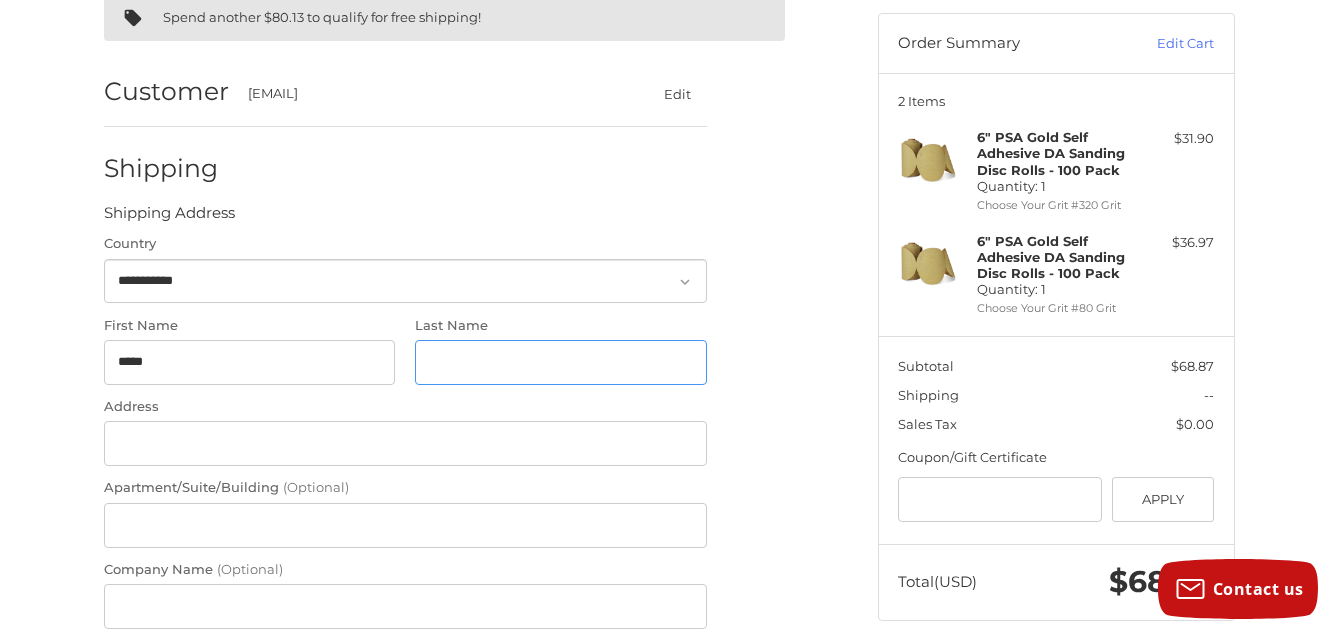 type on "******" 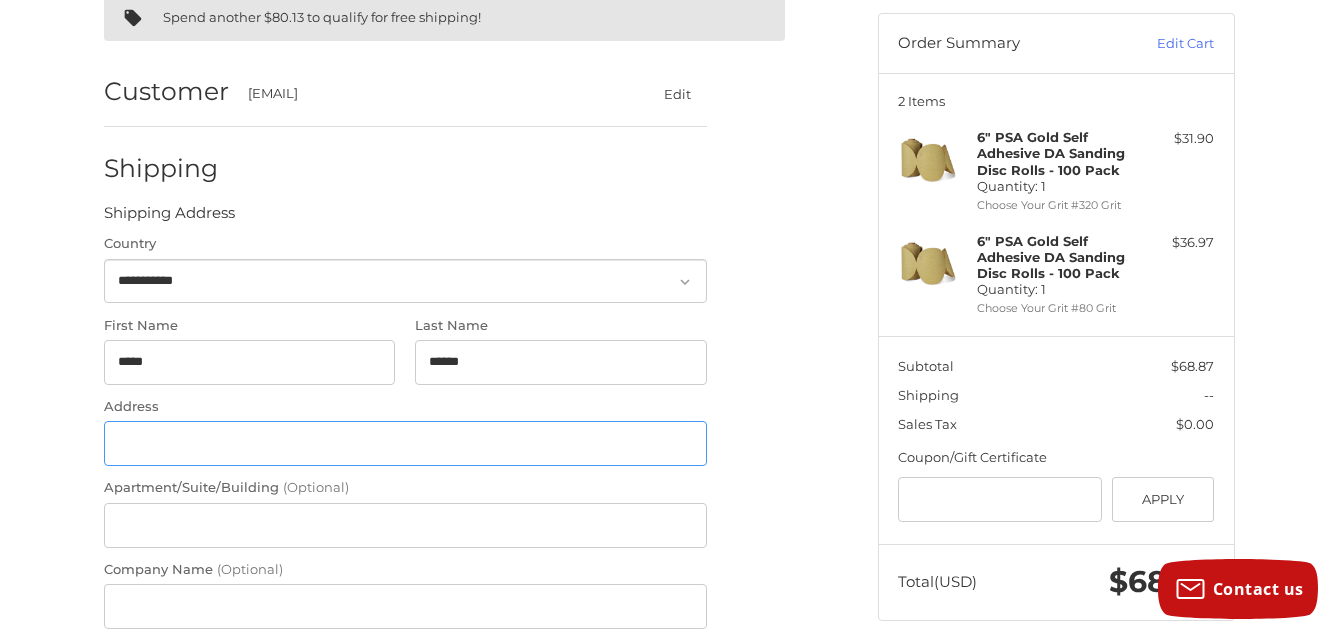 type on "**********" 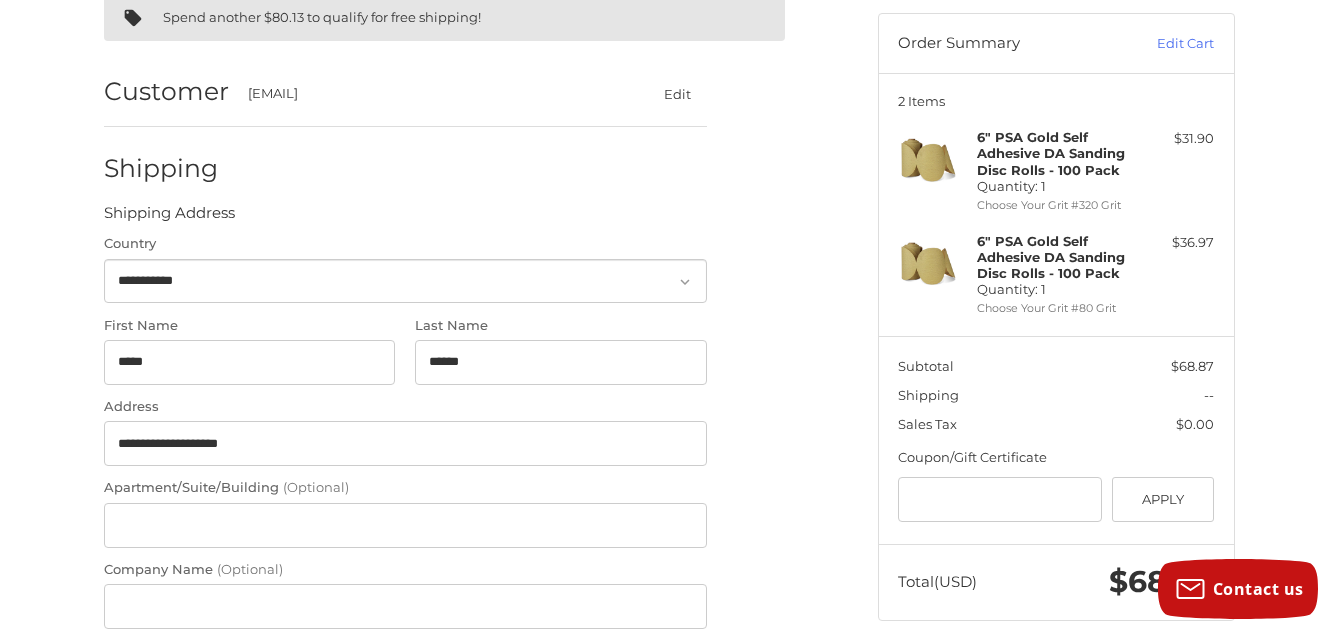 type on "********" 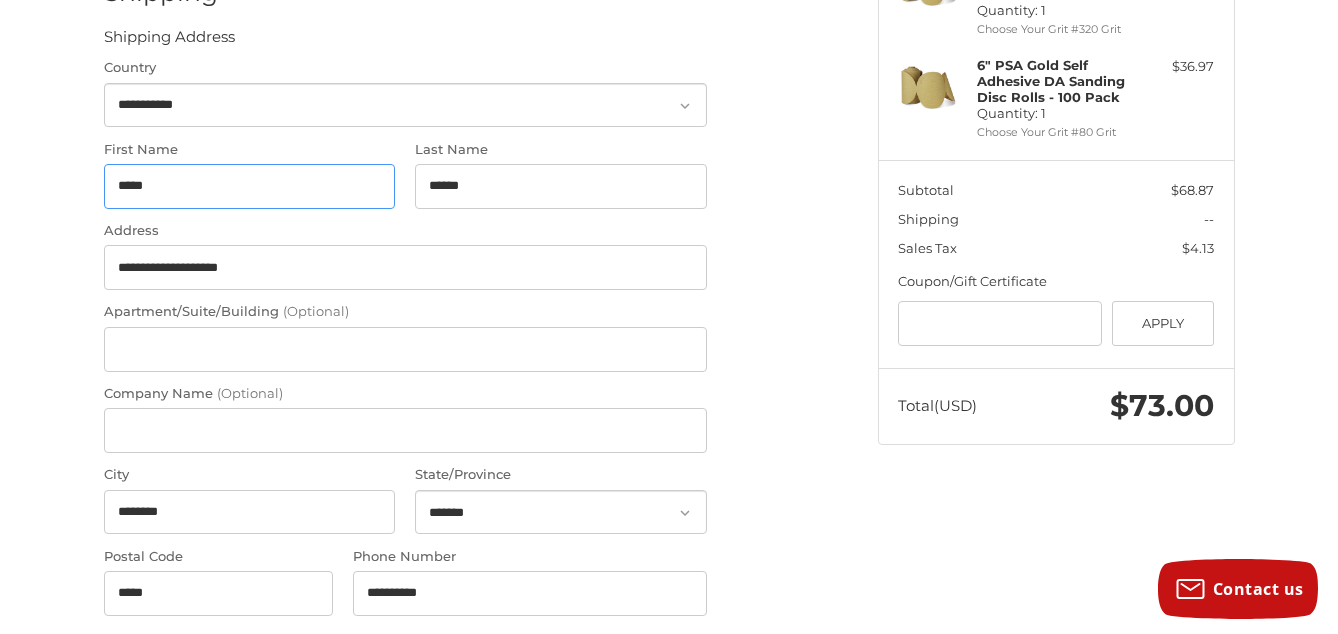 scroll, scrollTop: 383, scrollLeft: 0, axis: vertical 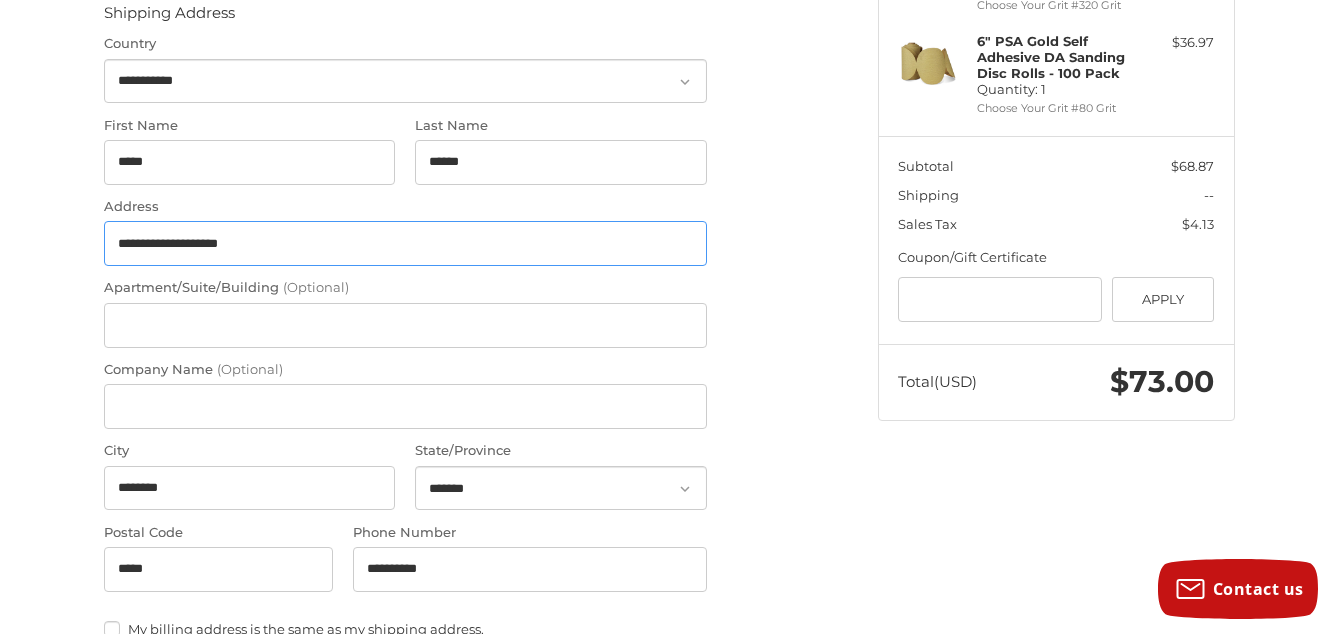 click on "**********" at bounding box center (405, 243) 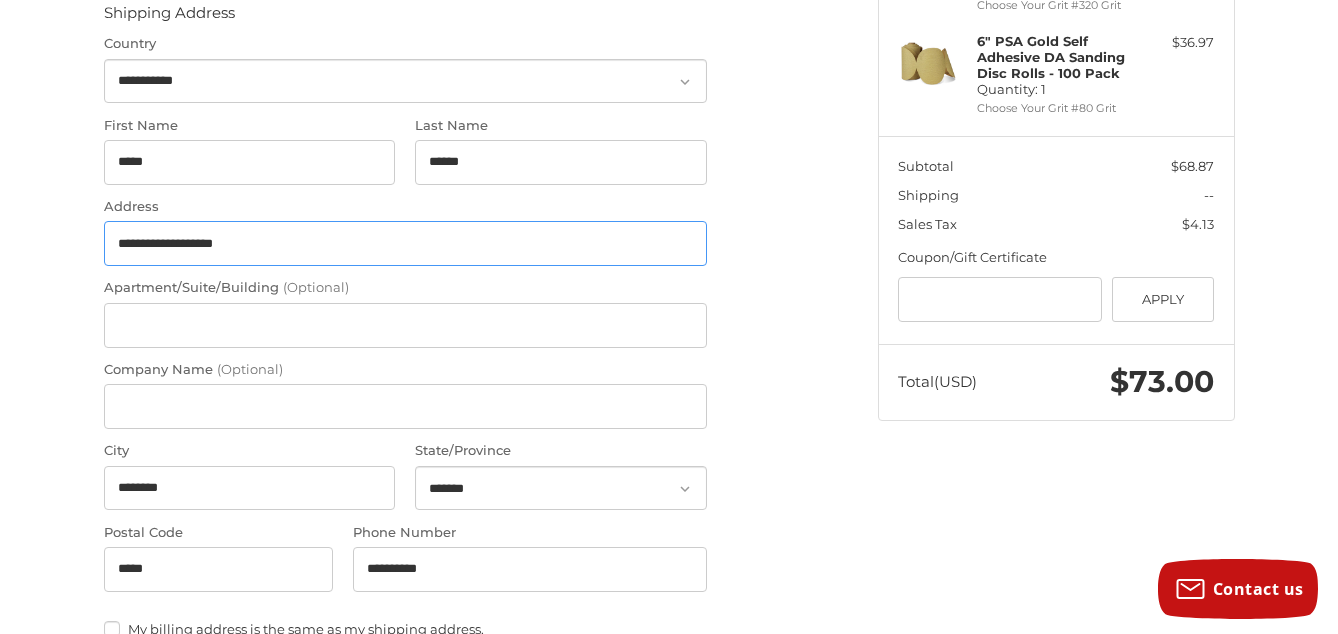 click on "**********" at bounding box center (405, 243) 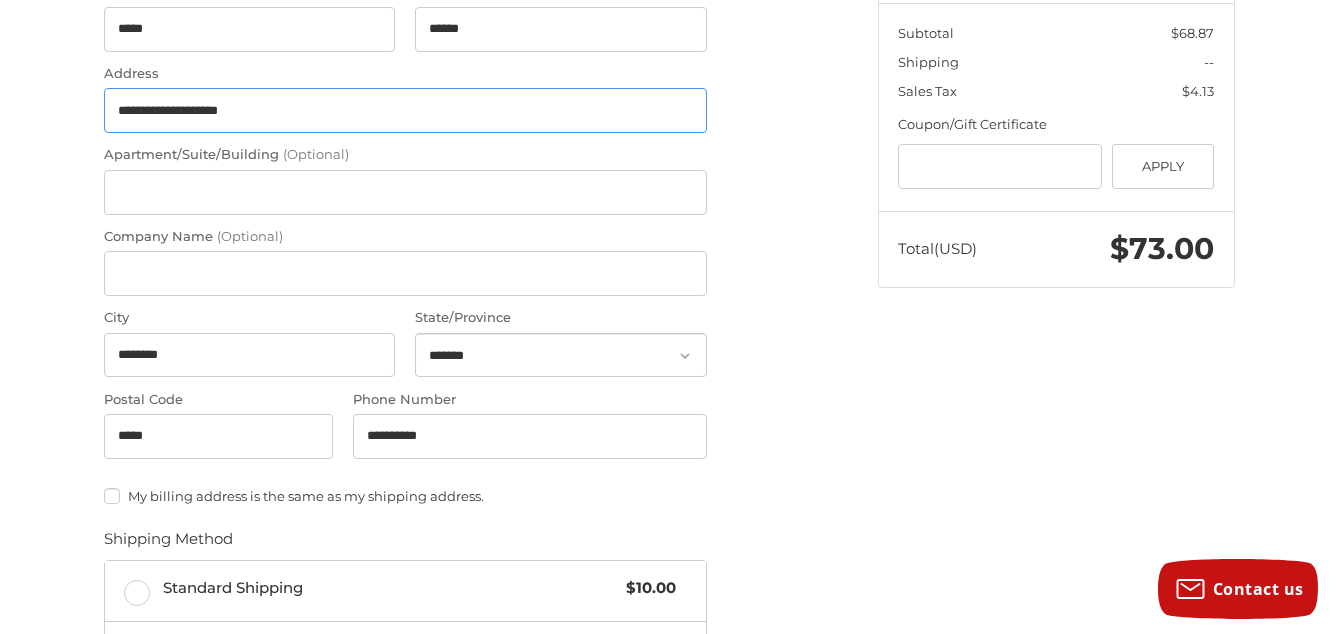 scroll, scrollTop: 609, scrollLeft: 0, axis: vertical 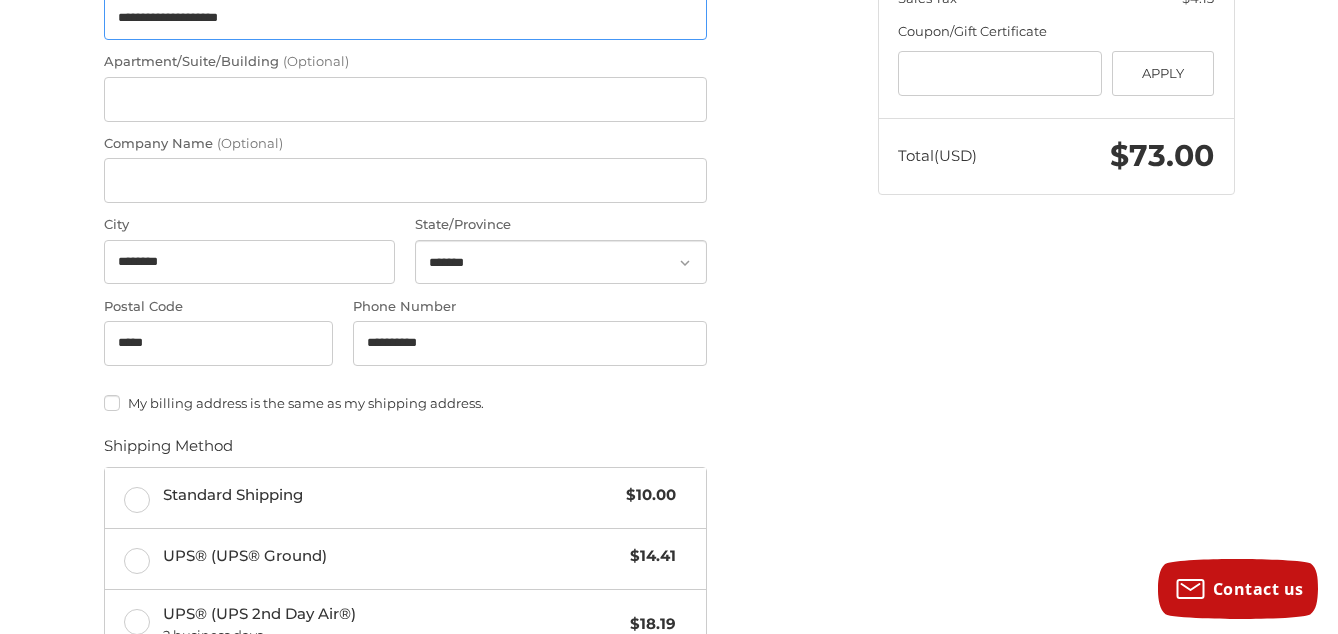 type on "**********" 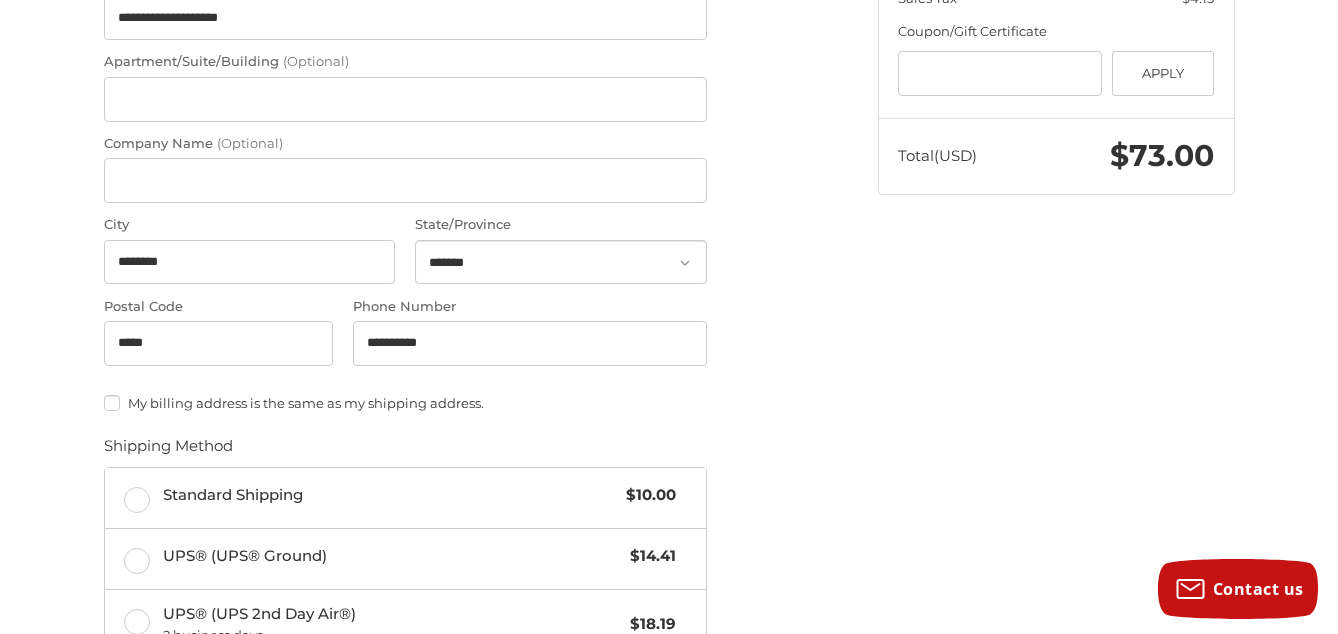 click on "My billing address is the same as my shipping address." at bounding box center [405, 403] 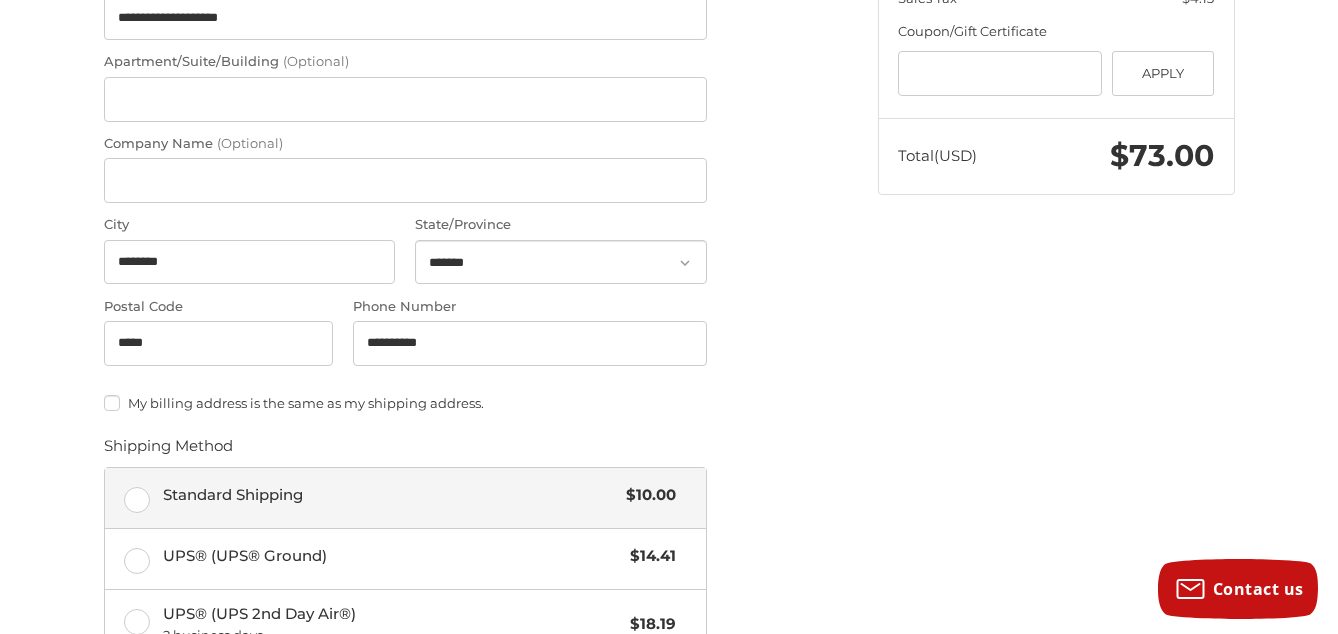click on "Standard Shipping $10.00" at bounding box center [405, 498] 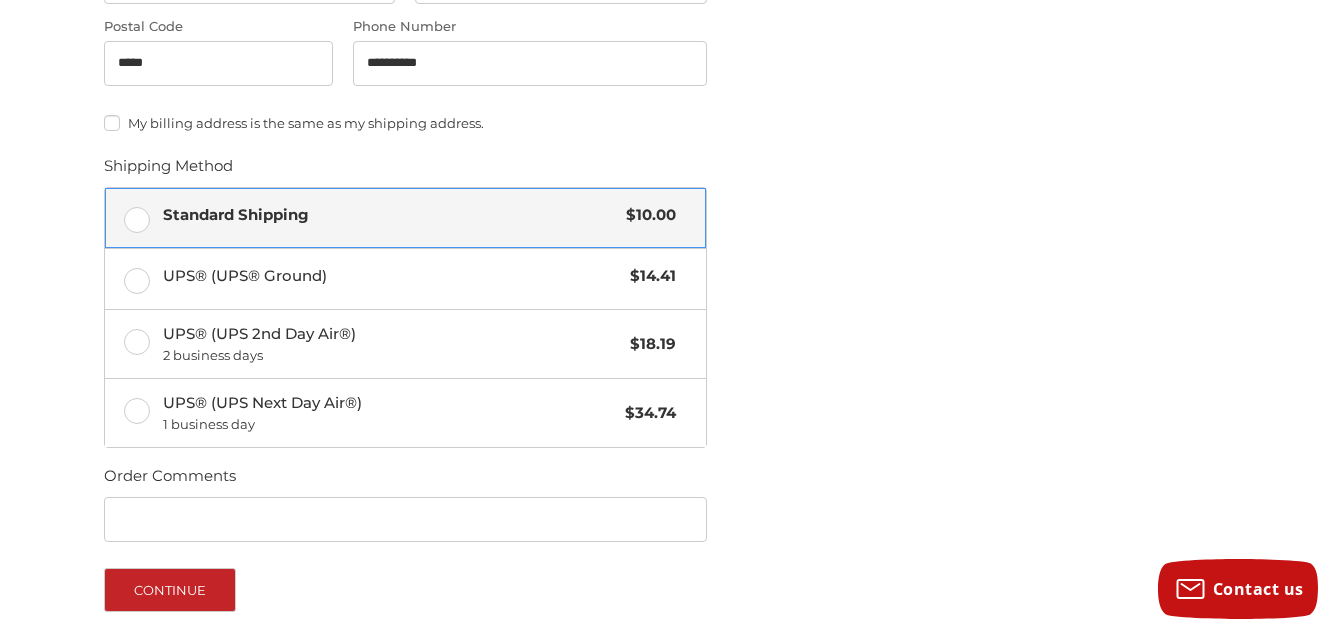 scroll, scrollTop: 1064, scrollLeft: 0, axis: vertical 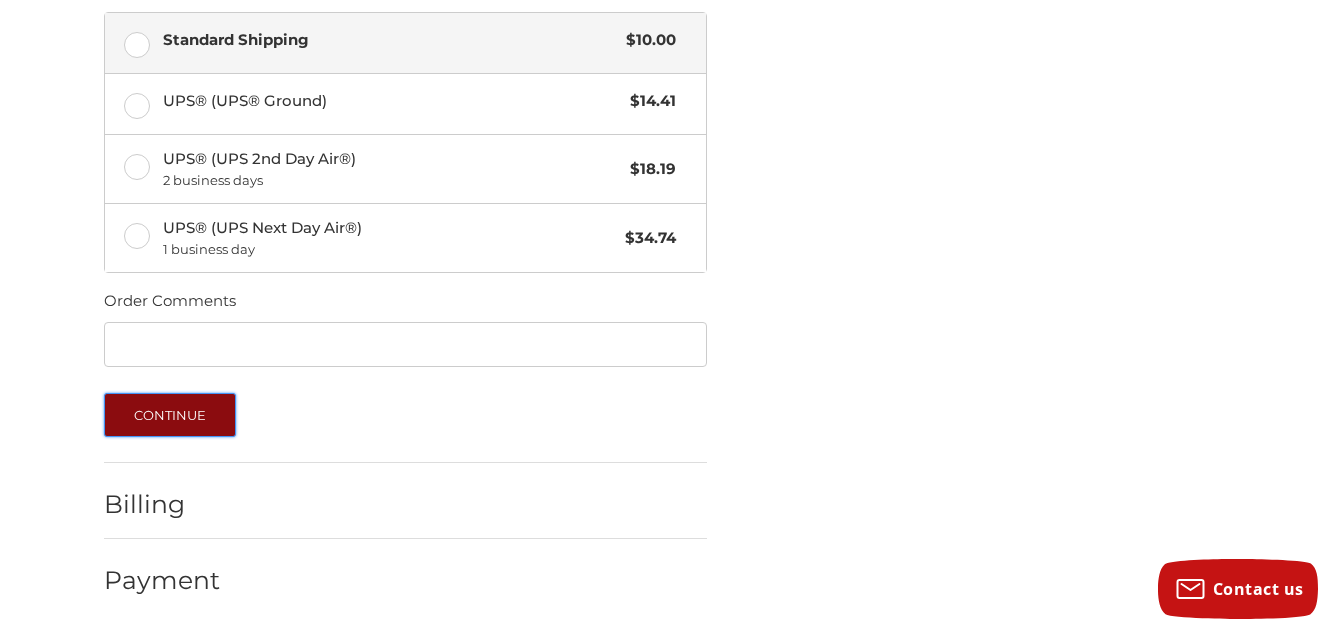 click on "Continue" at bounding box center (170, 415) 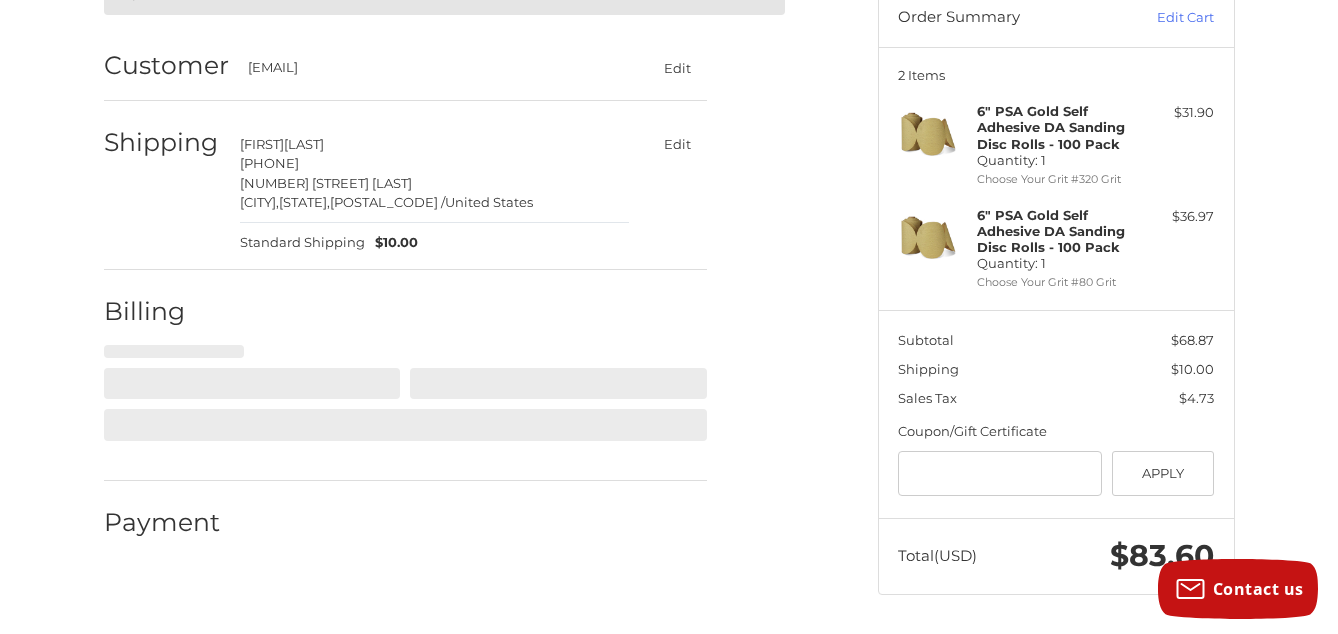 select on "**" 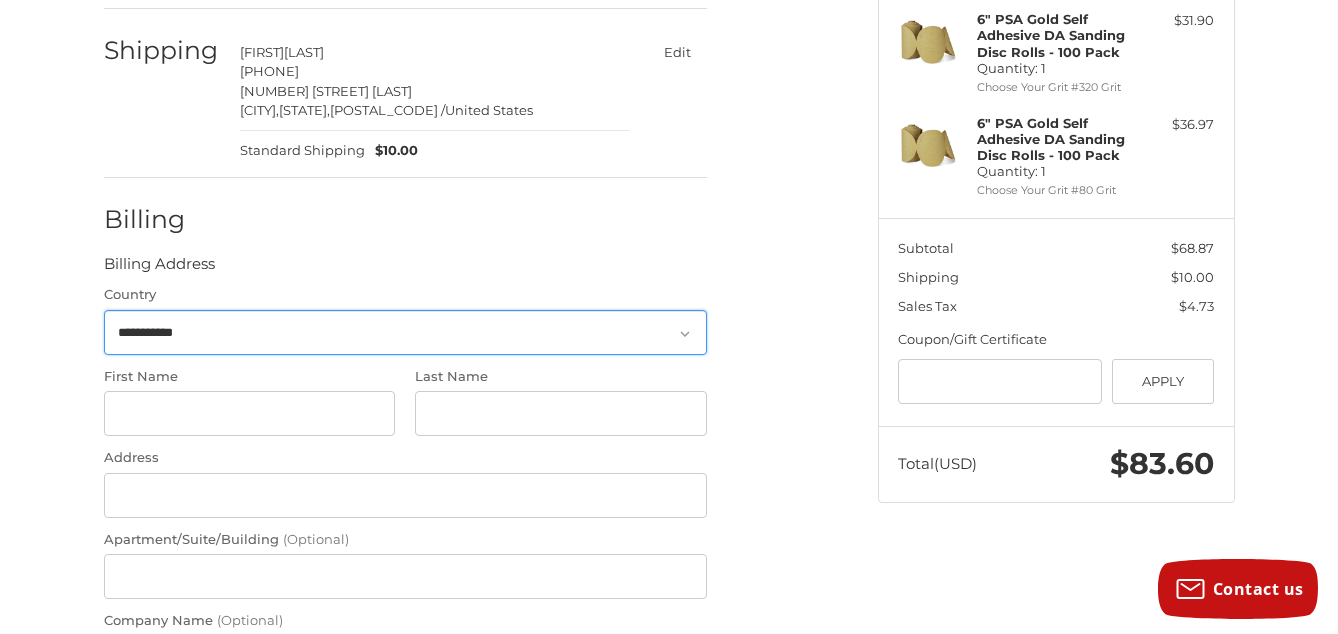 scroll, scrollTop: 352, scrollLeft: 0, axis: vertical 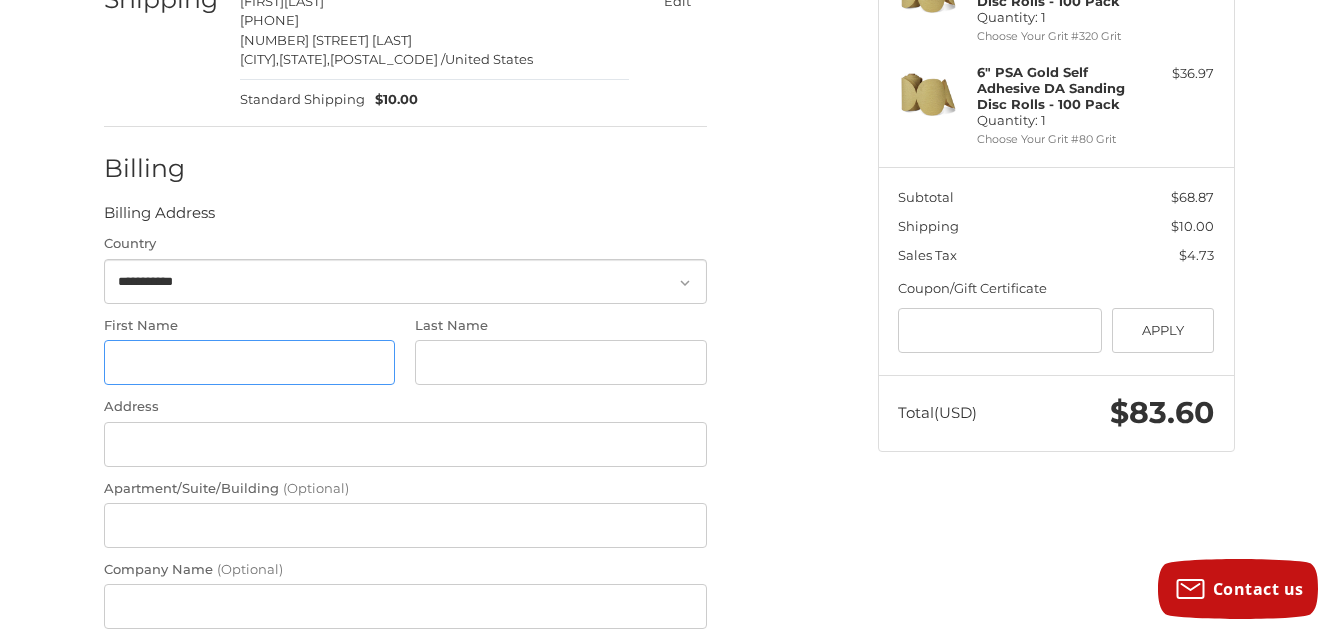 click on "First Name" at bounding box center [250, 362] 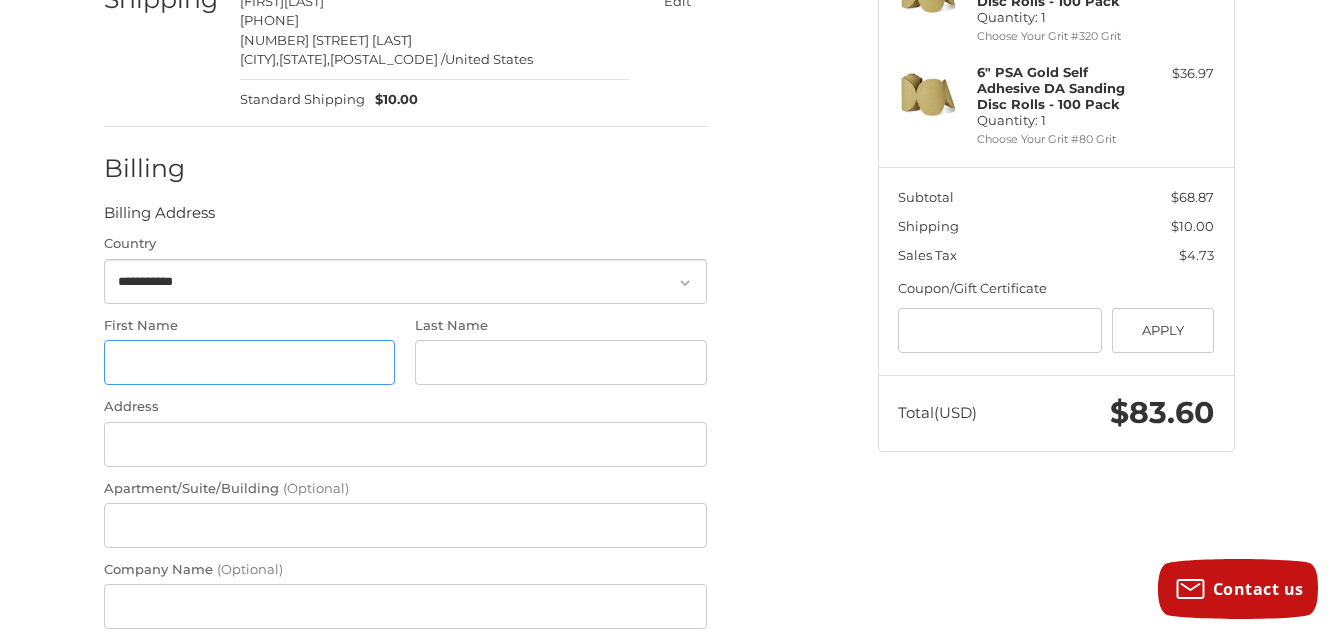 type on "*****" 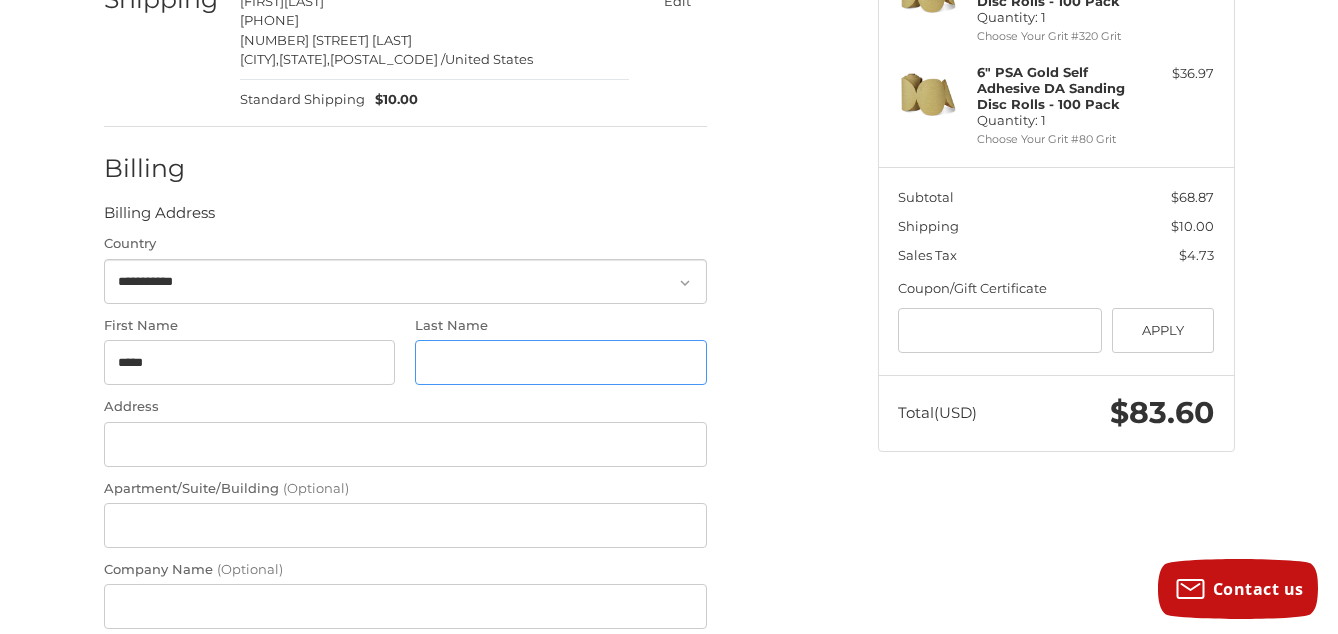 type on "******" 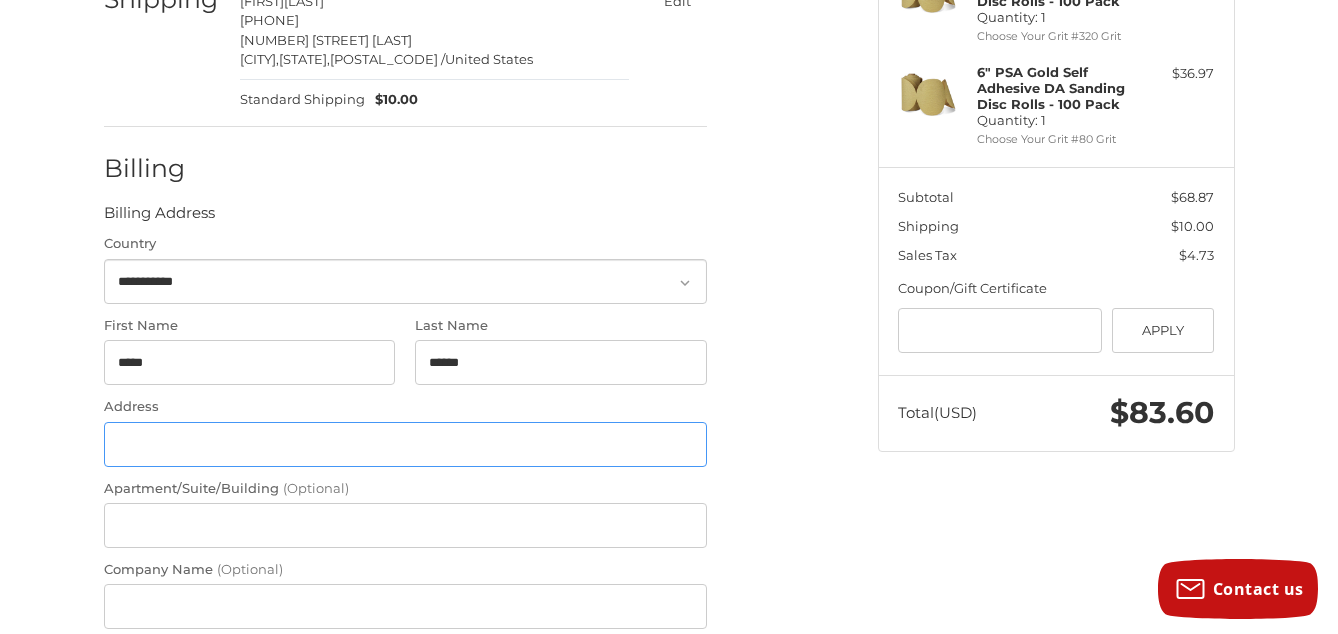 type on "**********" 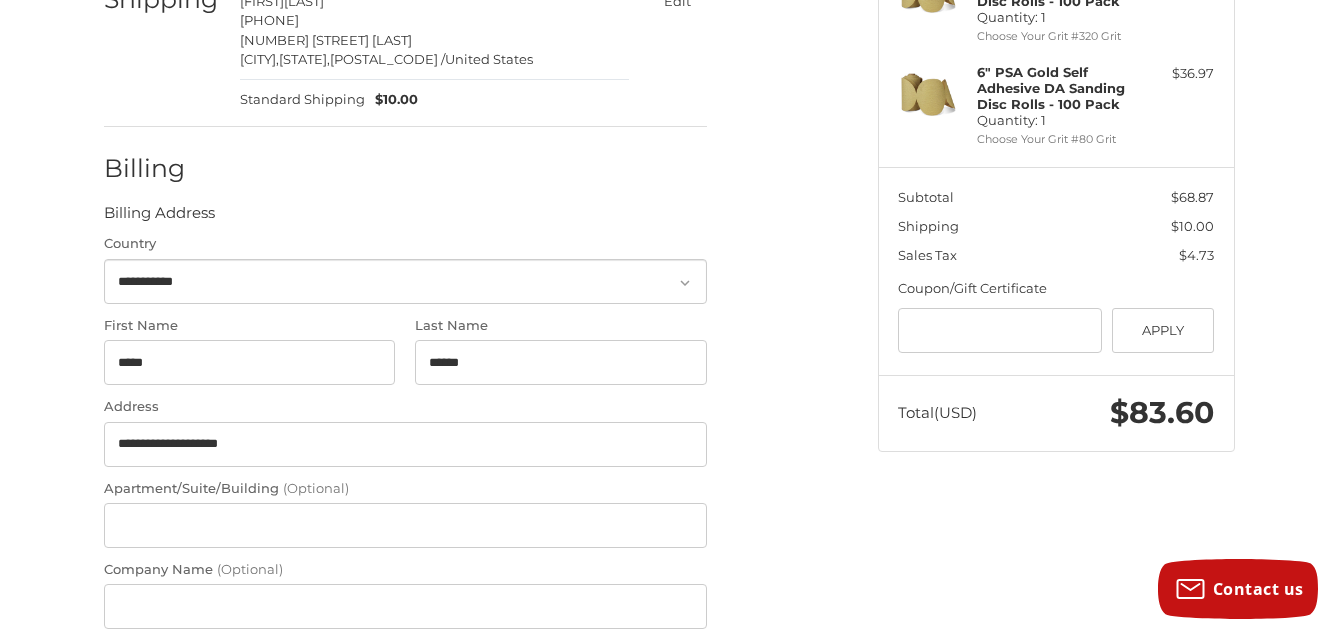 type on "********" 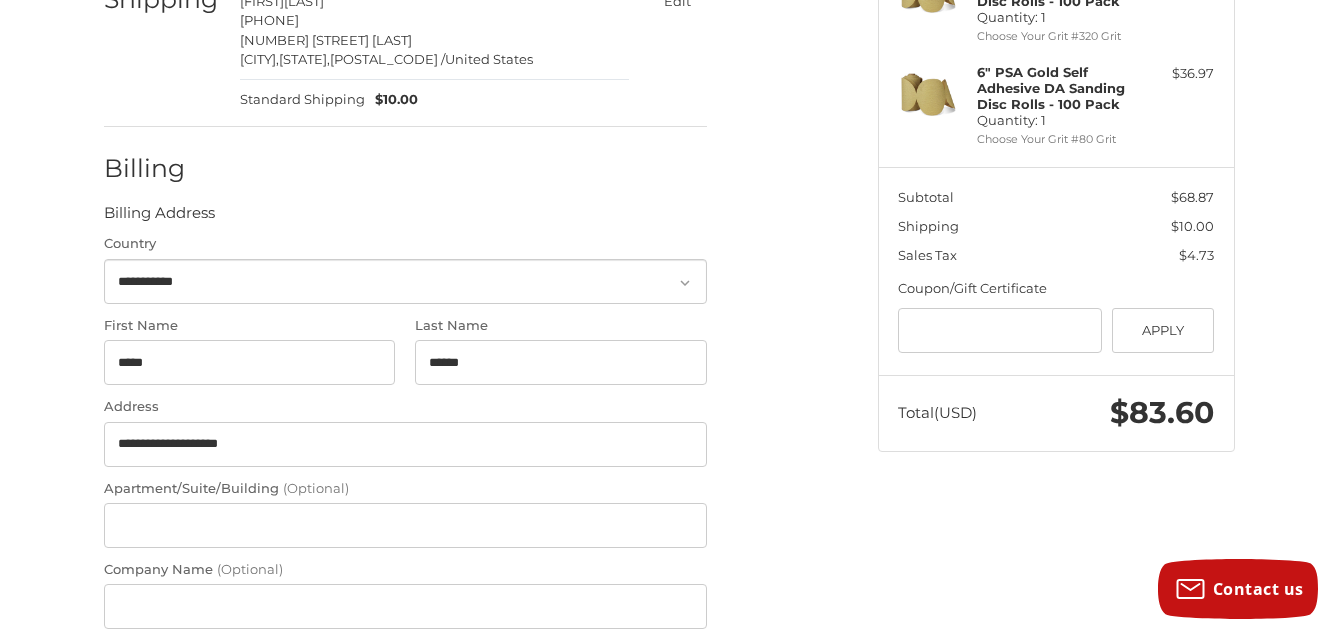 select on "**" 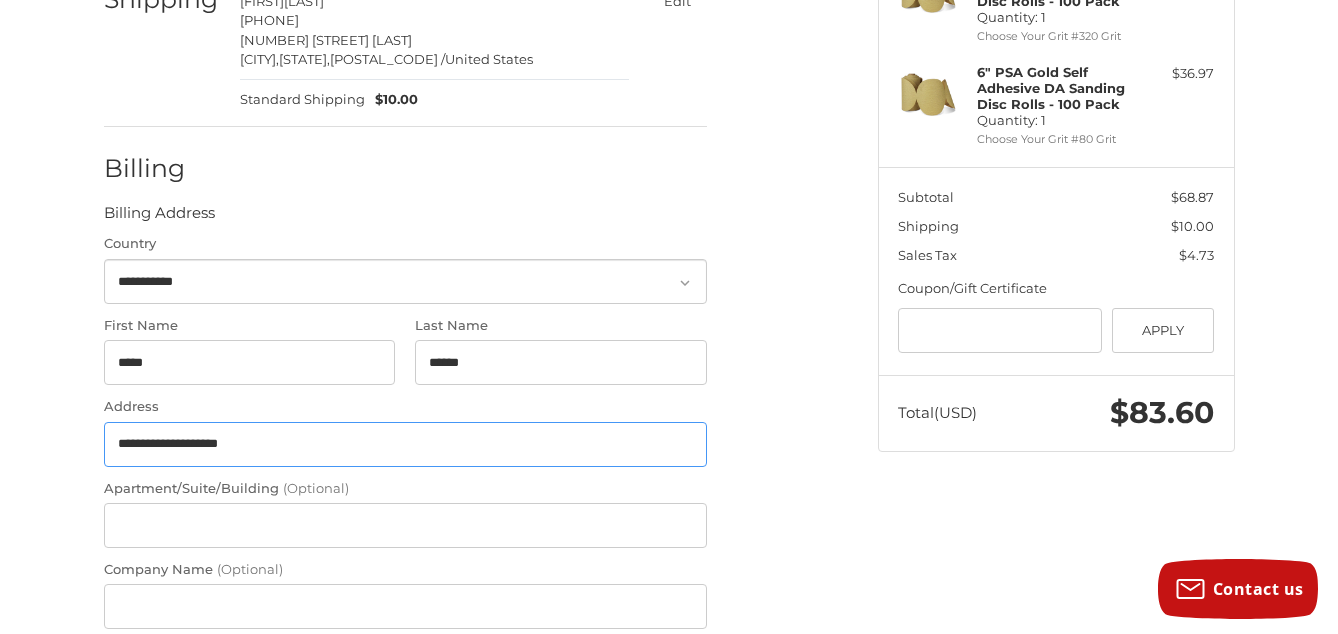 click on "**********" at bounding box center [405, 444] 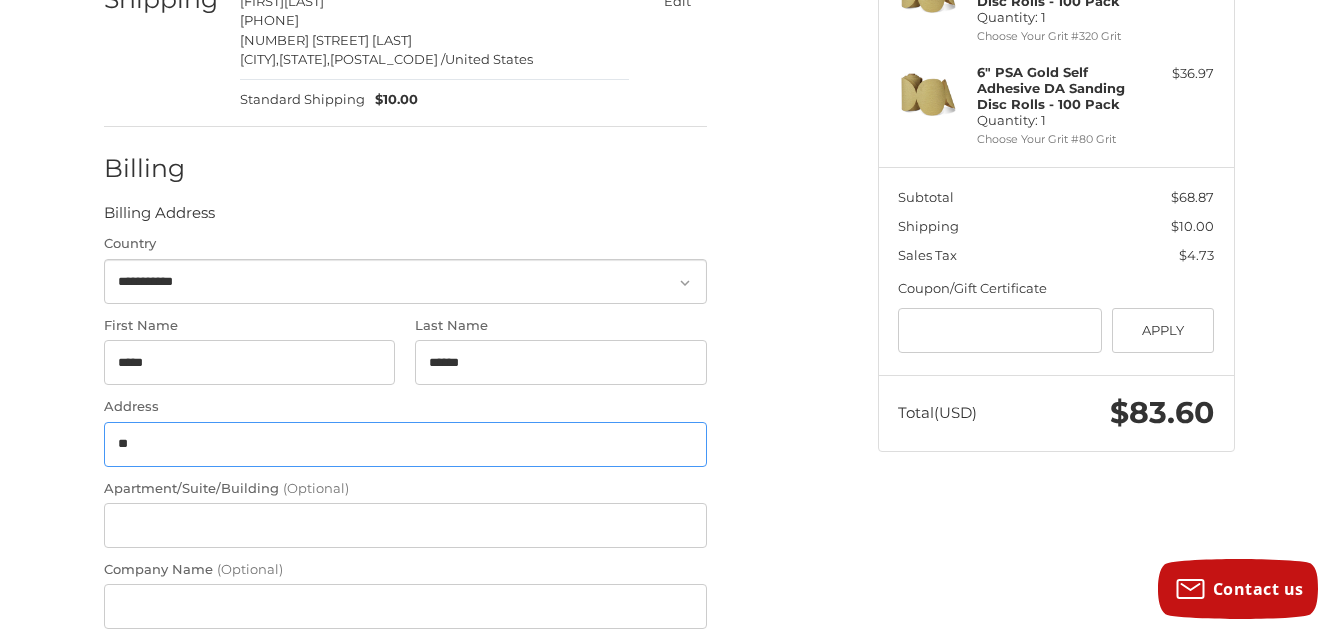 type on "*" 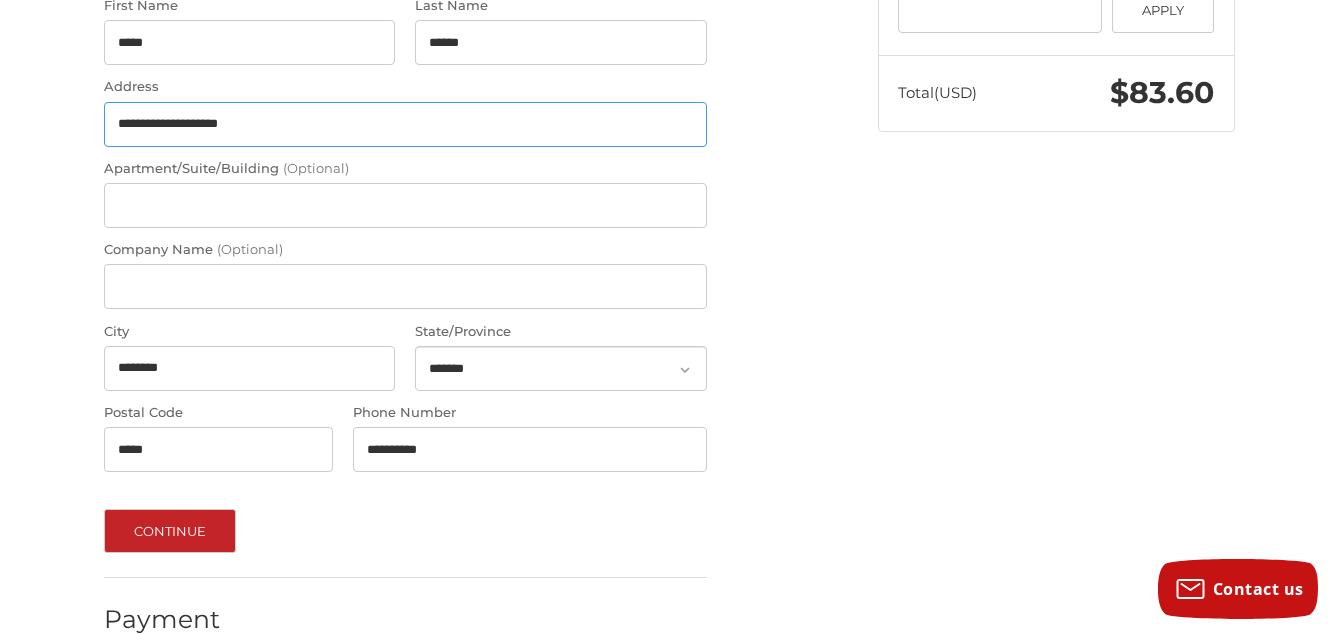 scroll, scrollTop: 711, scrollLeft: 0, axis: vertical 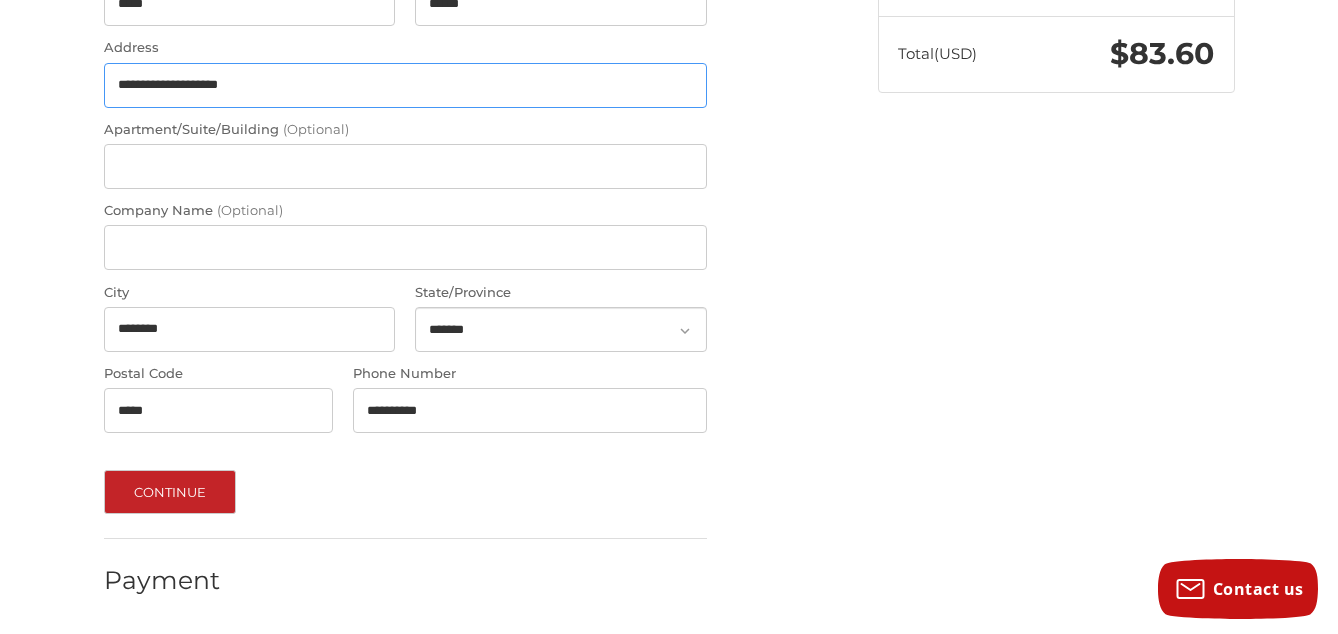 type on "**********" 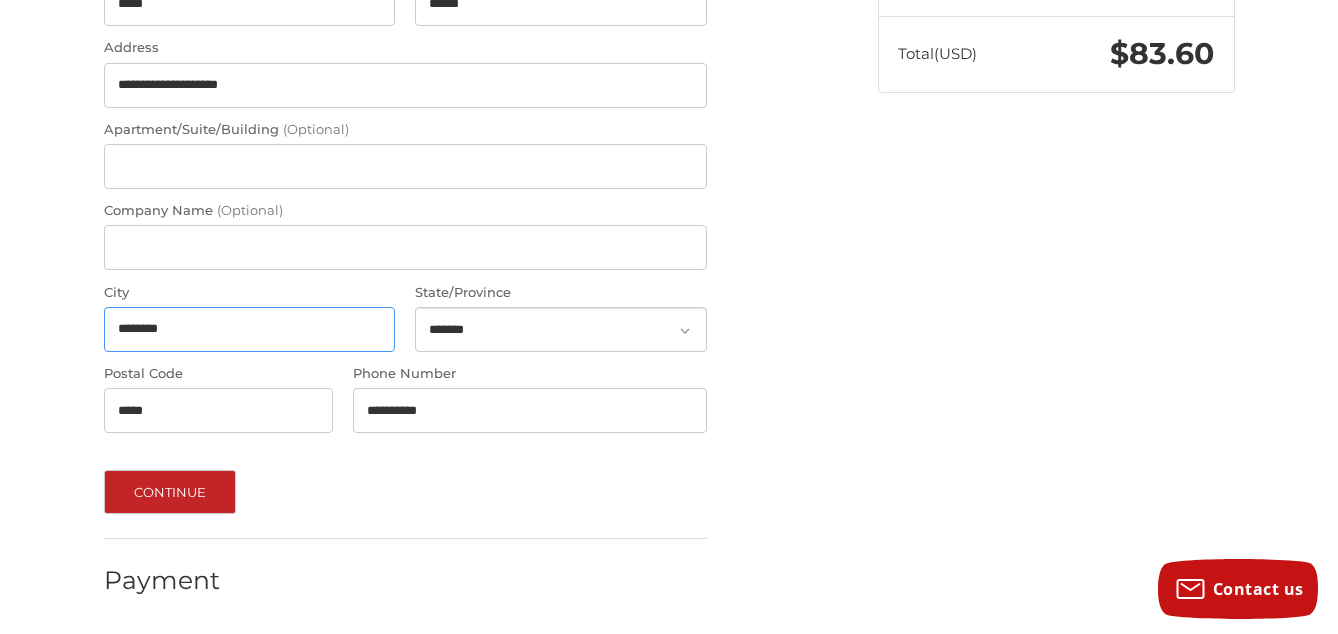 click on "********" at bounding box center (250, 329) 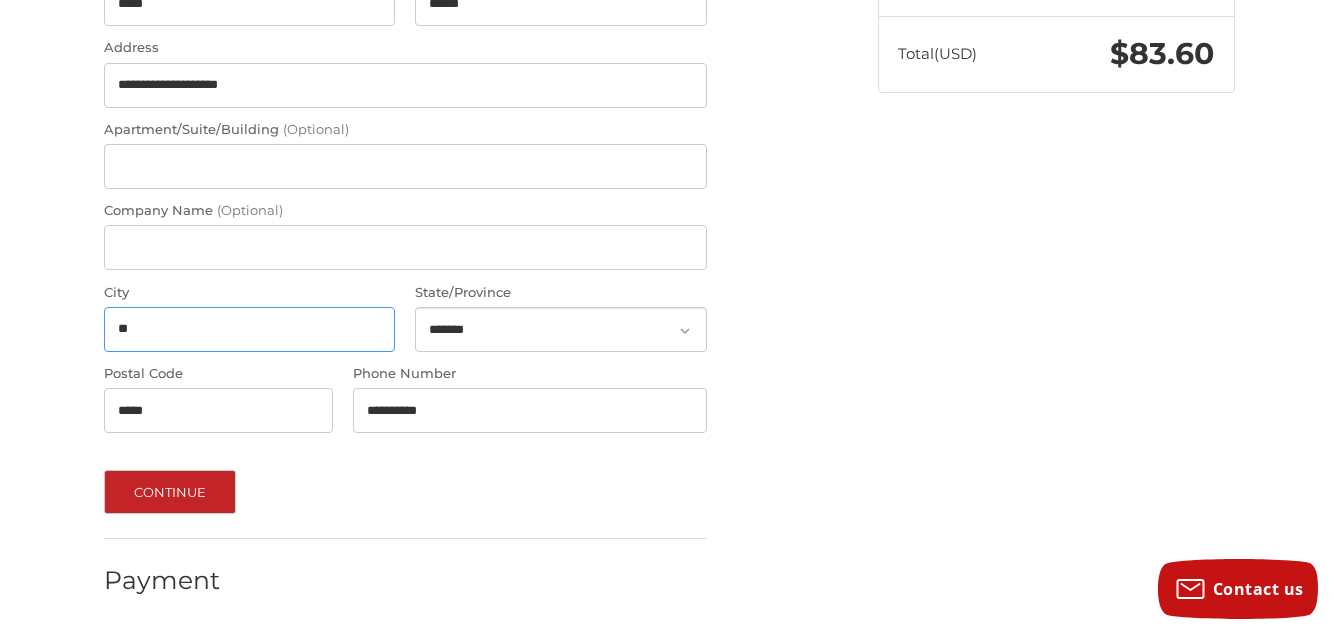 type on "*" 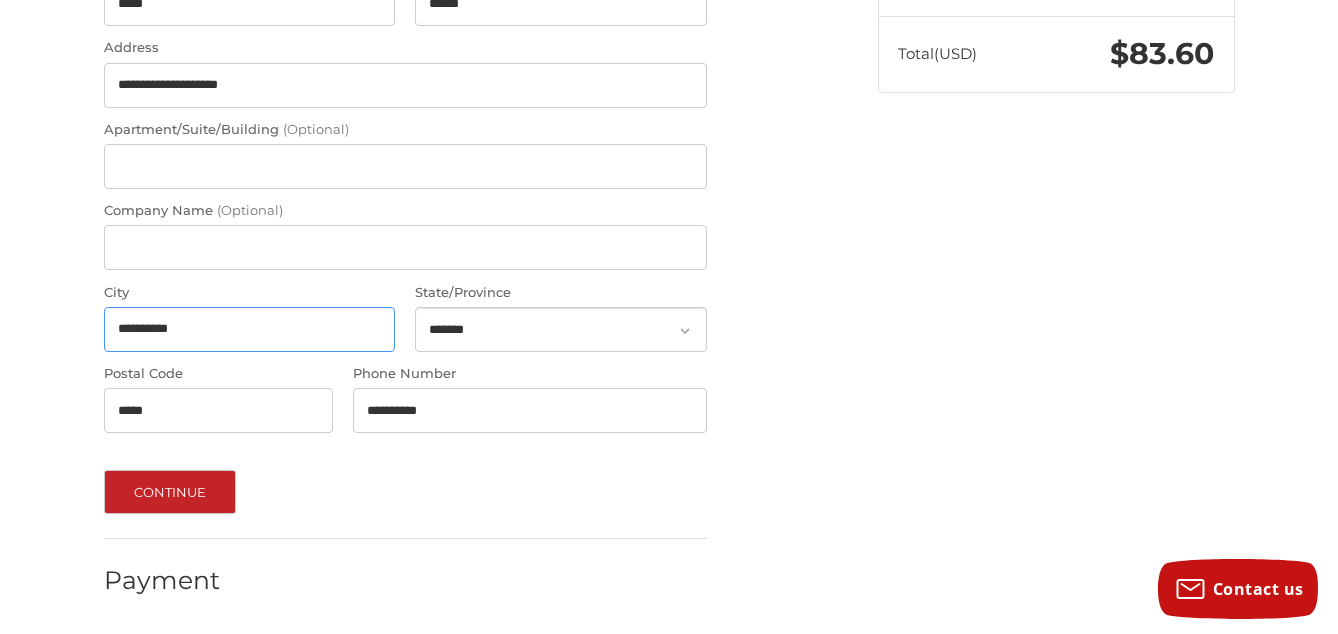 type on "**********" 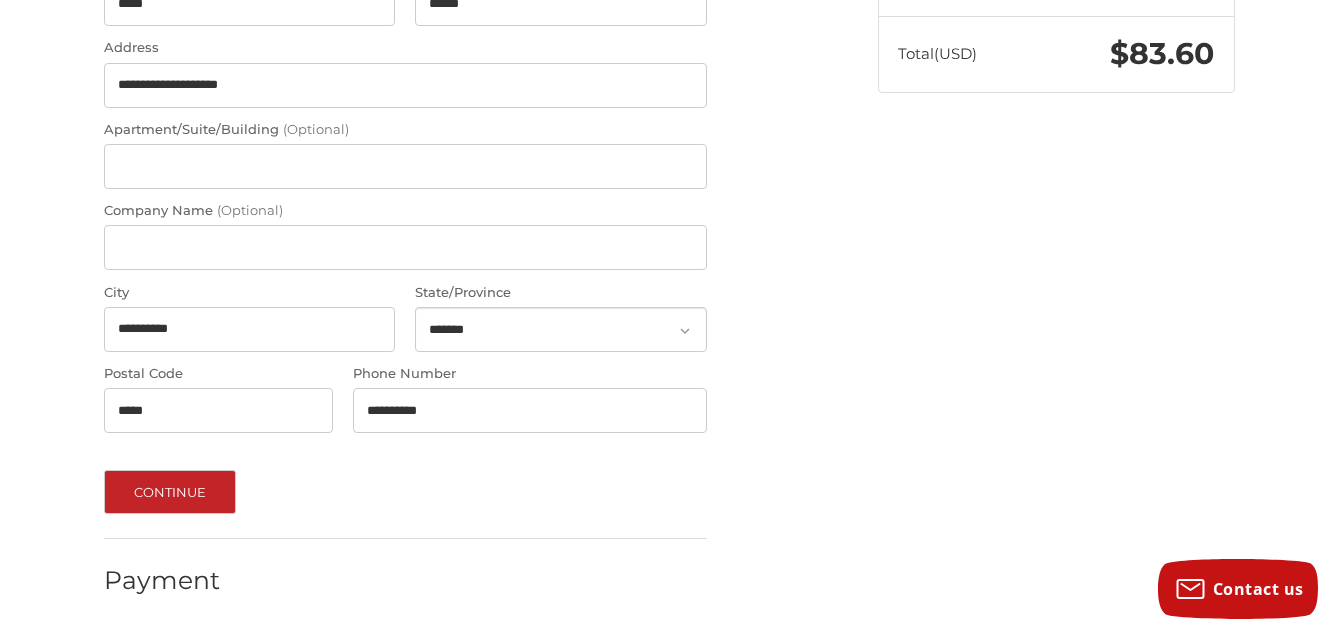 click 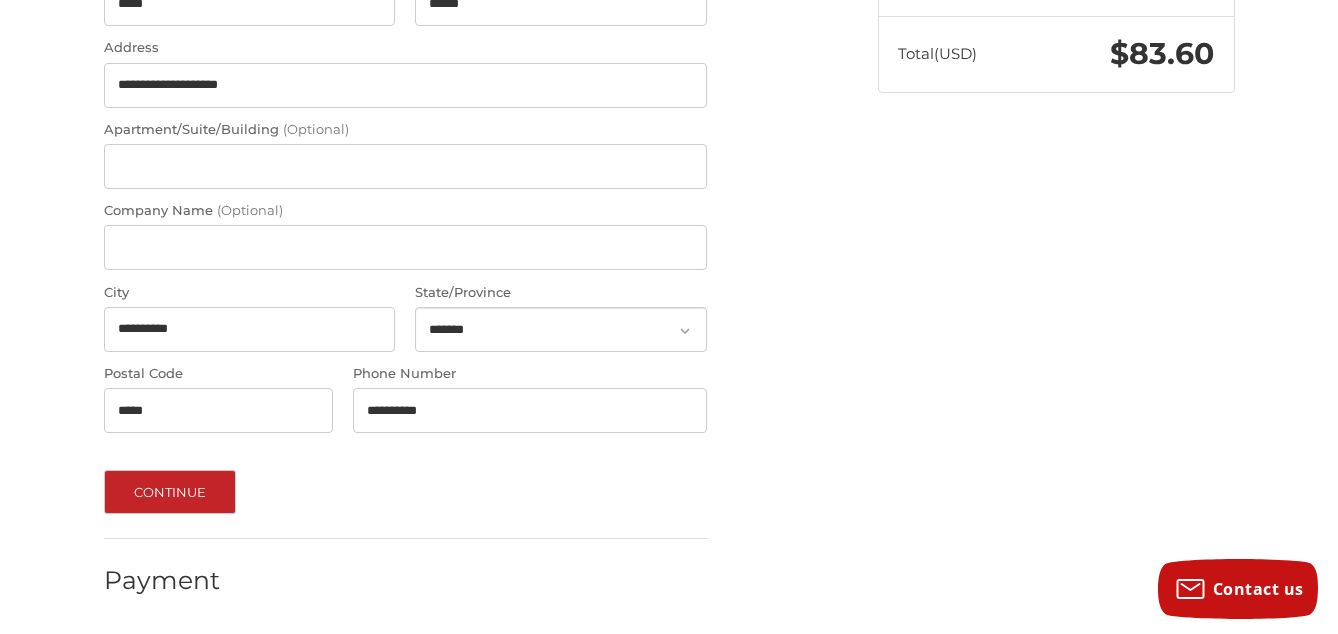 click 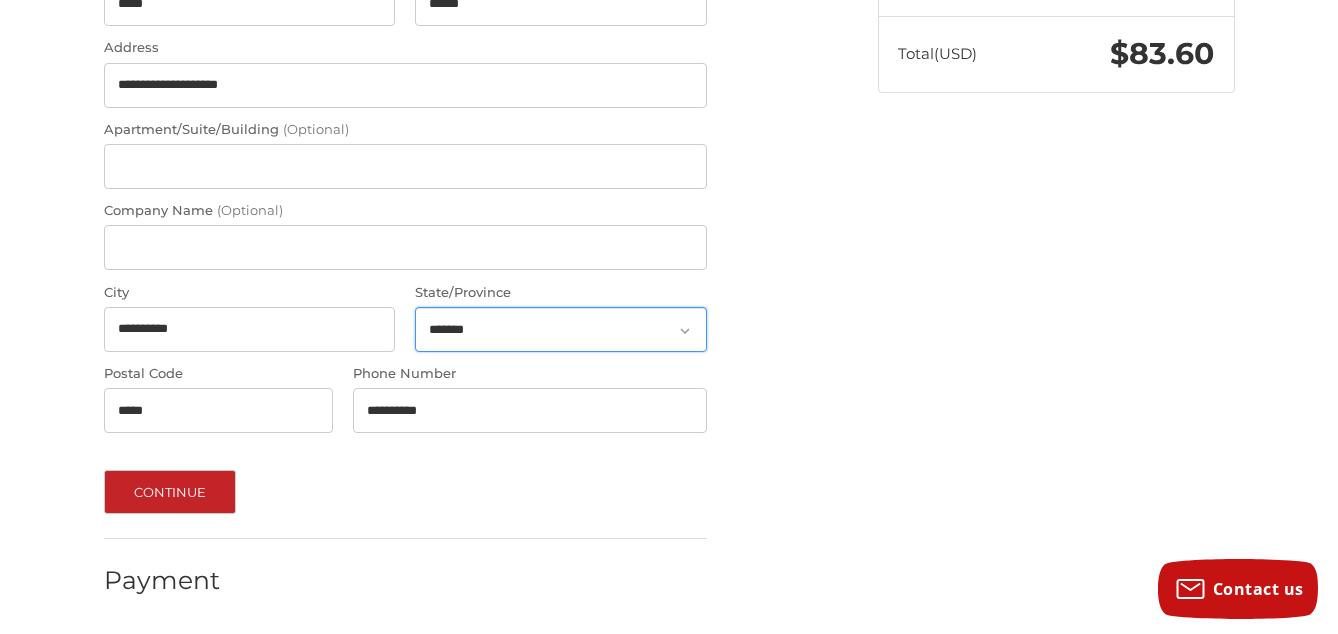 click on "**********" at bounding box center (561, 329) 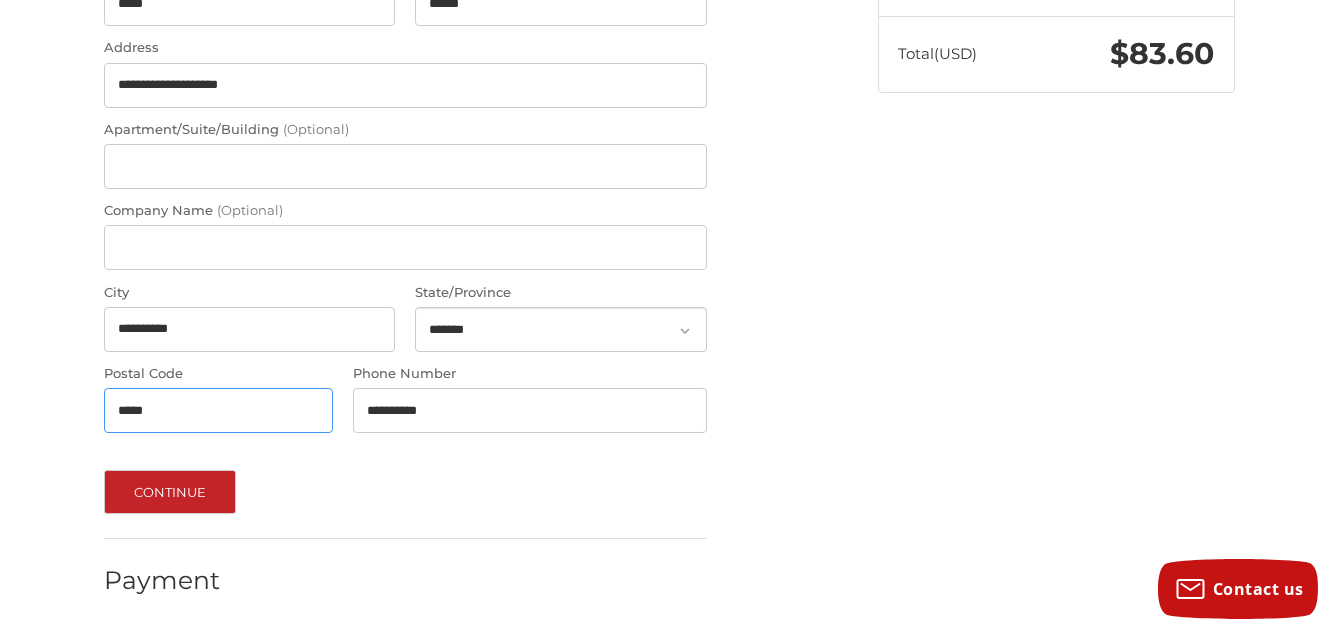 click on "*****" at bounding box center (219, 410) 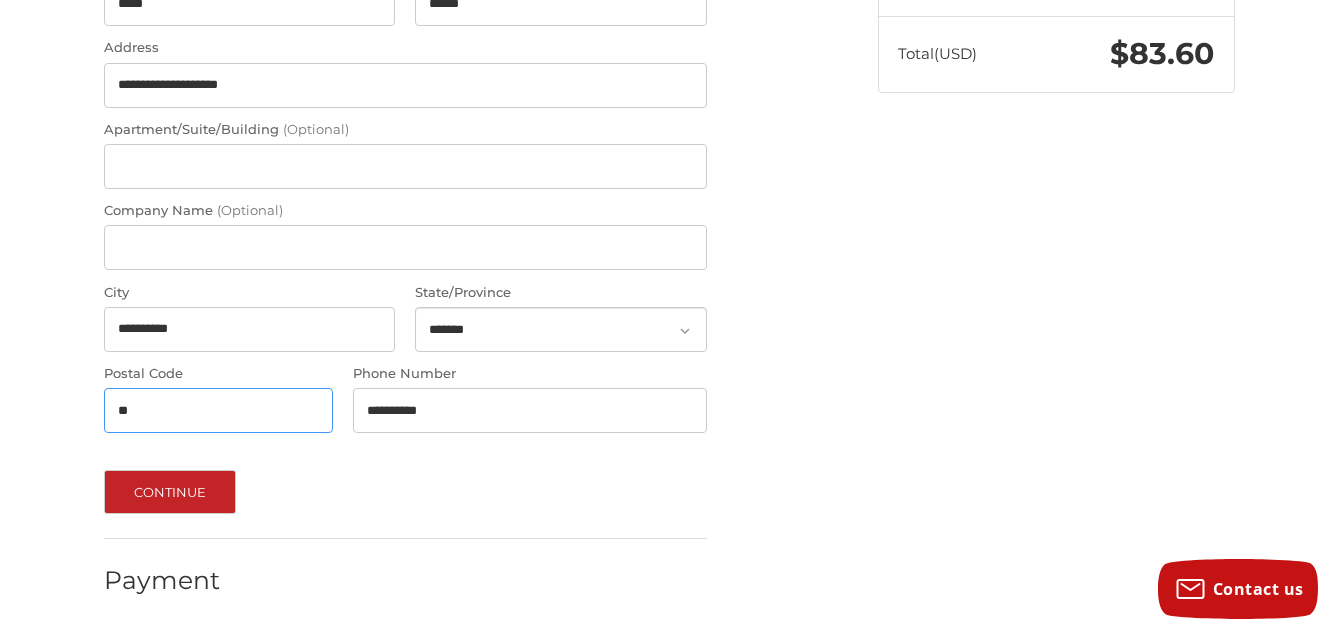type on "*" 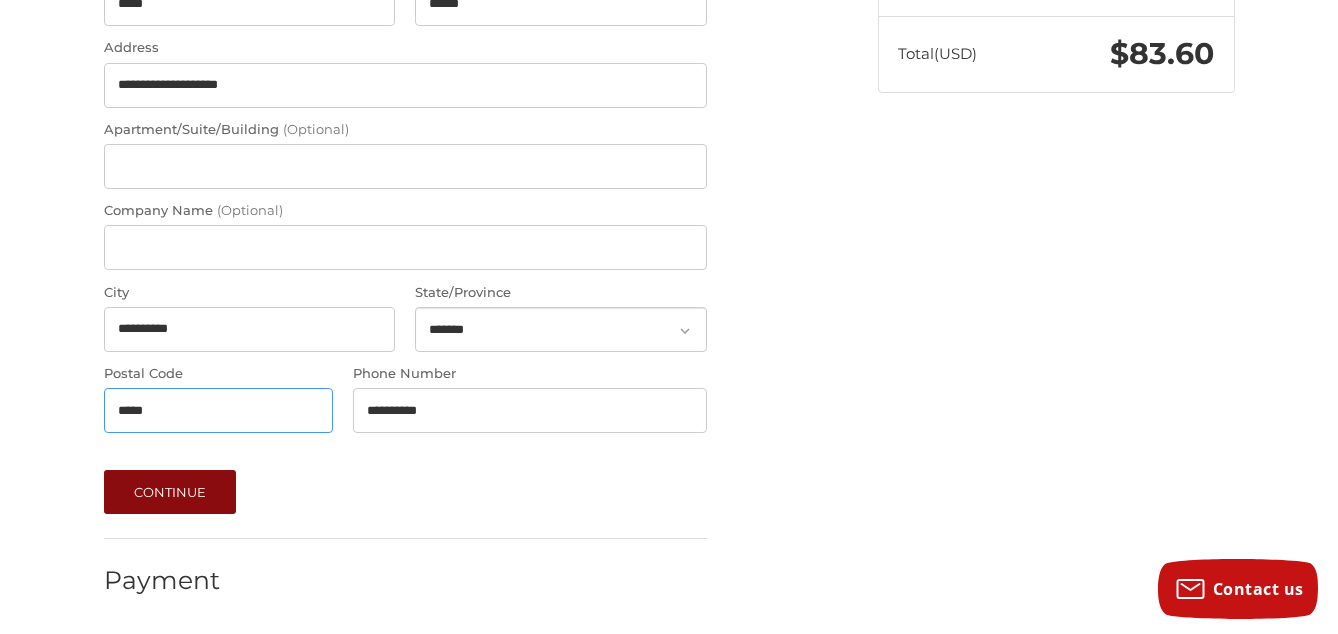 type on "*****" 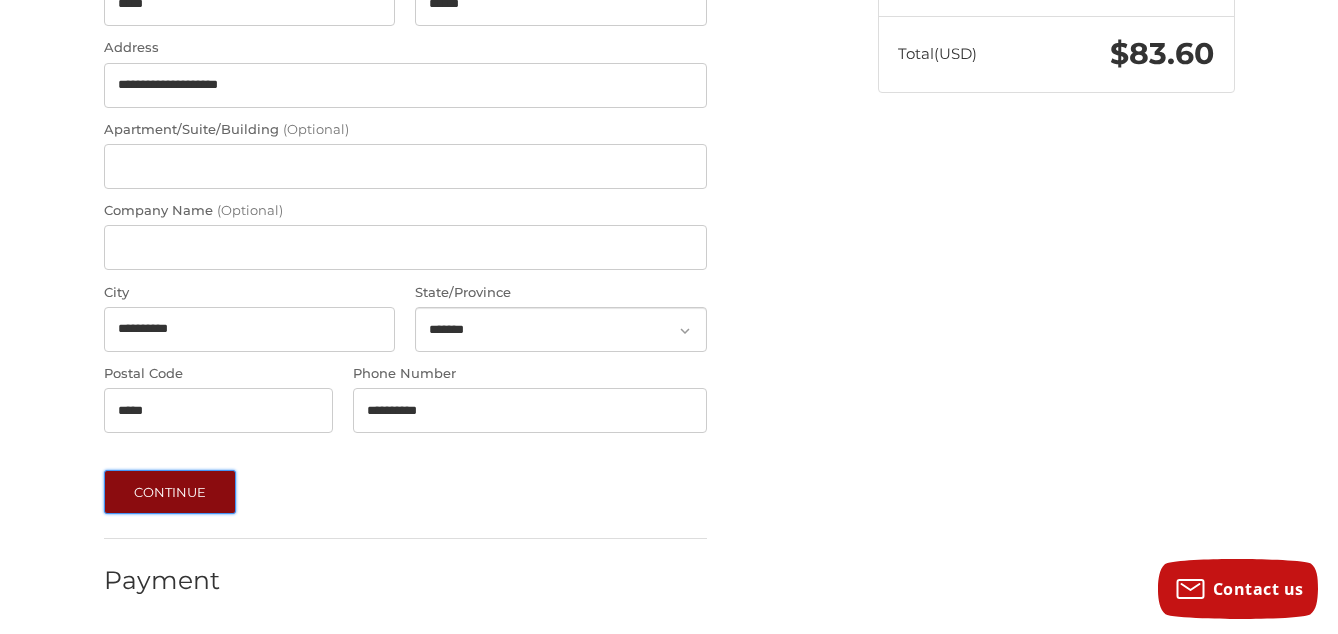 click on "Continue" at bounding box center (170, 492) 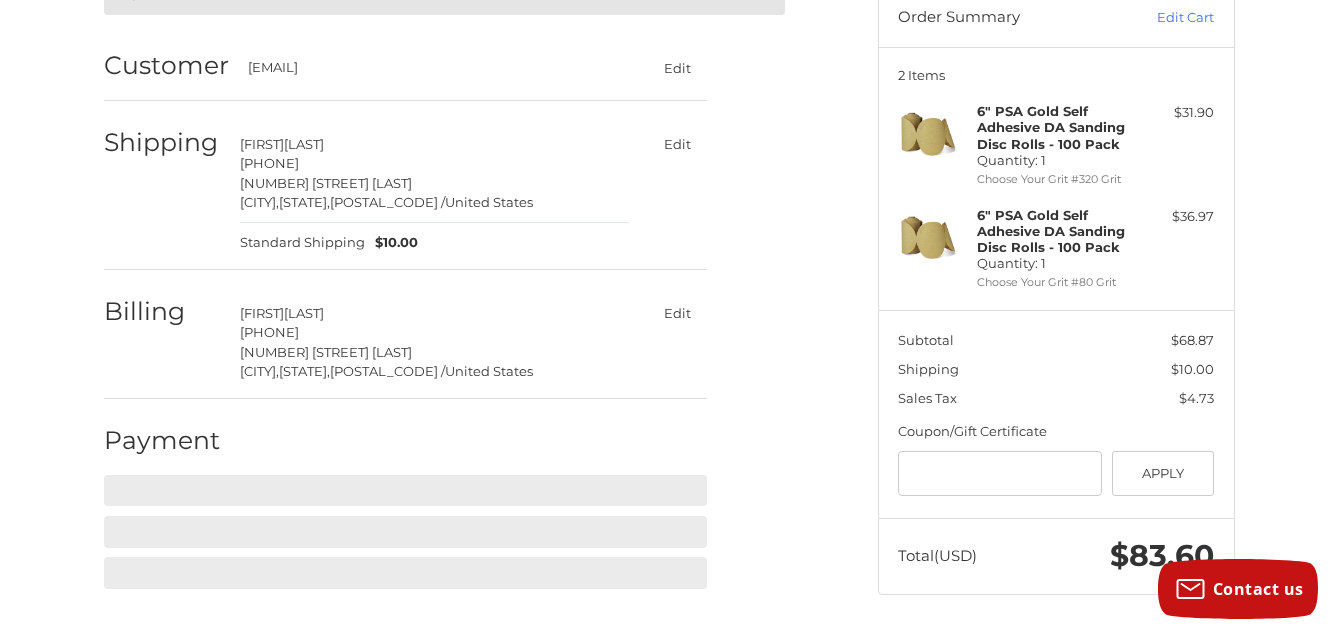 scroll, scrollTop: 209, scrollLeft: 0, axis: vertical 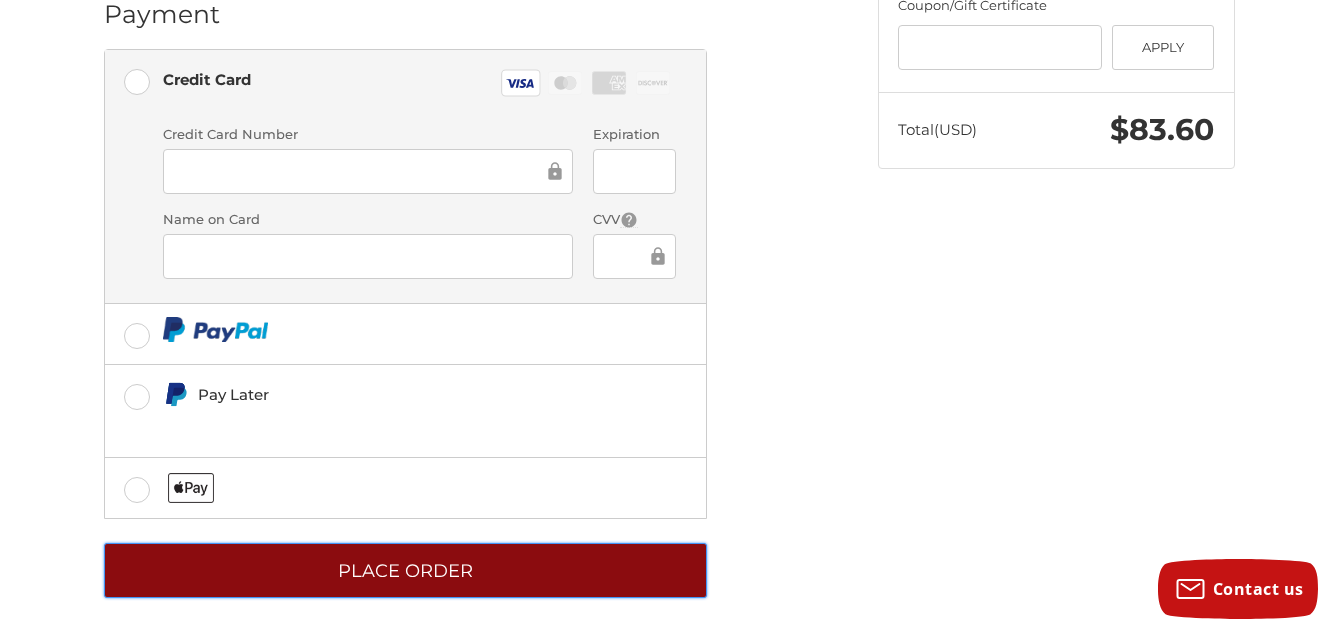click on "Place Order" at bounding box center (405, 570) 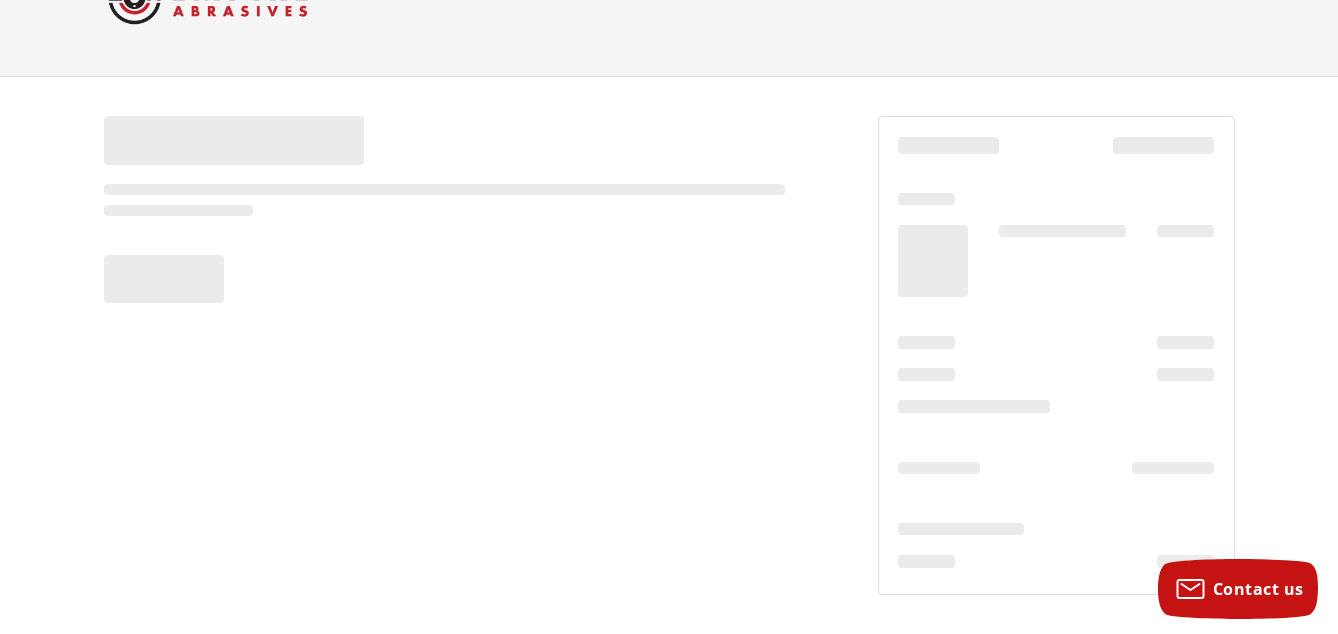 scroll, scrollTop: 80, scrollLeft: 0, axis: vertical 